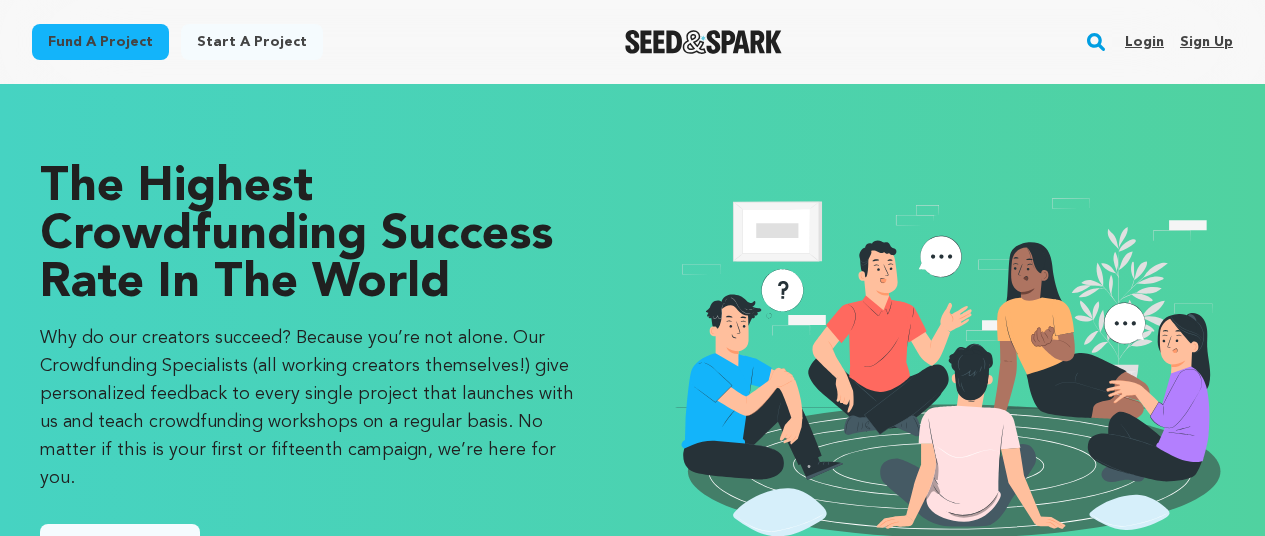 scroll, scrollTop: 0, scrollLeft: 0, axis: both 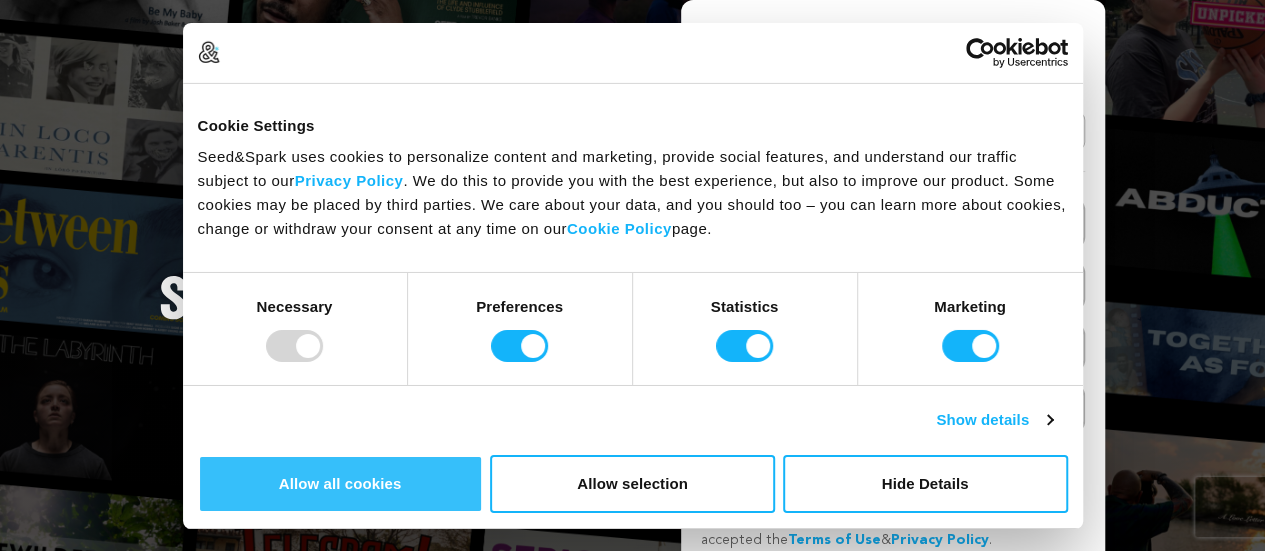 click on "Allow all cookies" at bounding box center [340, 484] 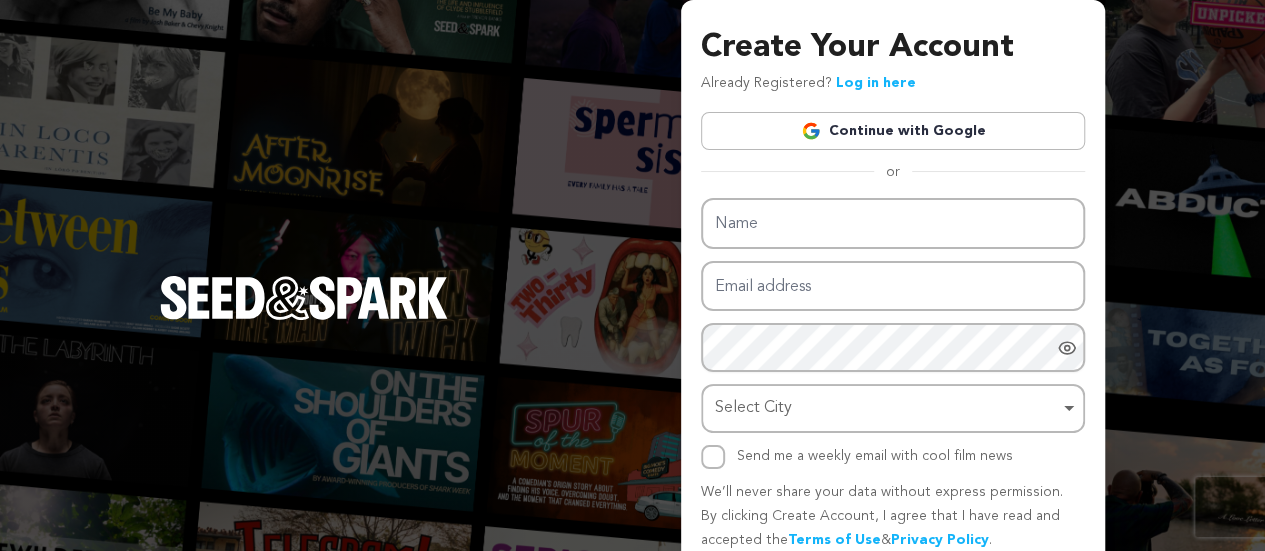 click on "Continue with Google" at bounding box center [893, 131] 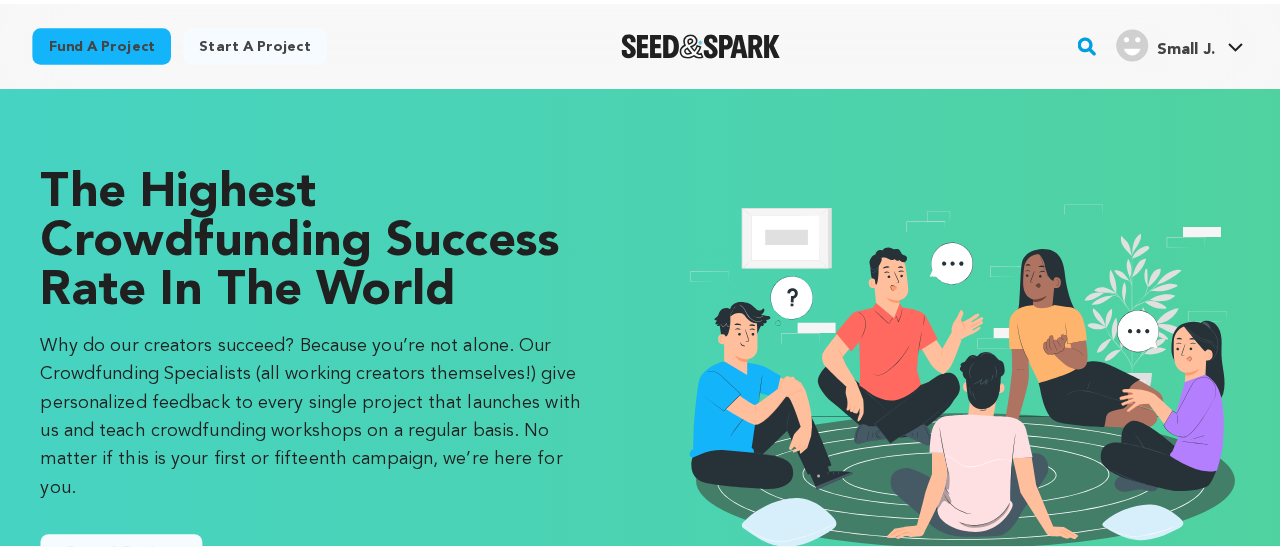 scroll, scrollTop: 0, scrollLeft: 0, axis: both 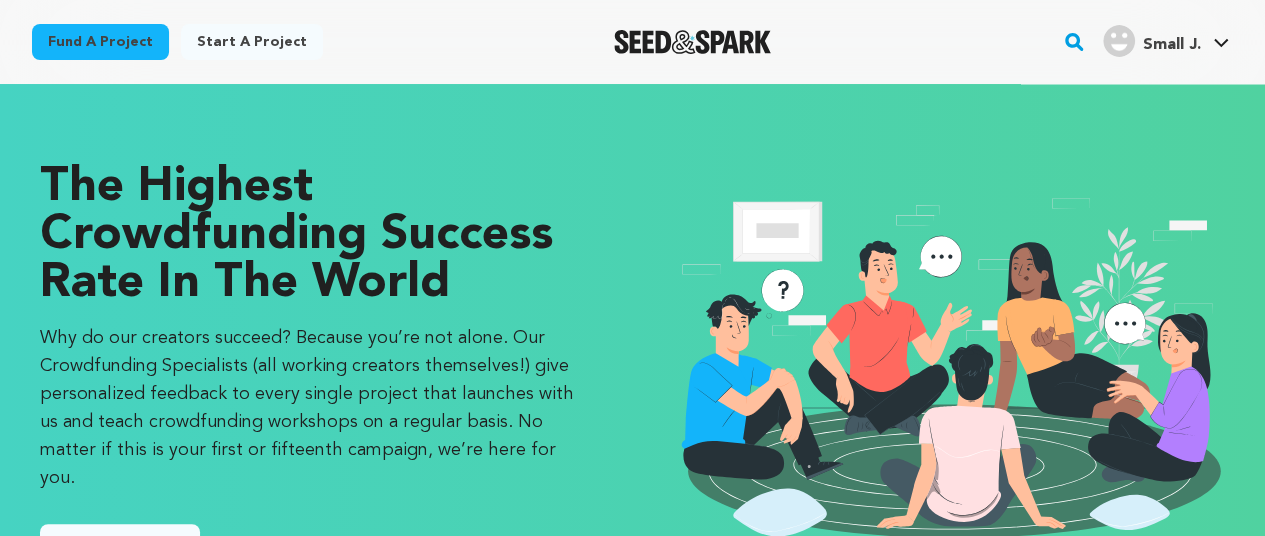 click on "Start A Project" at bounding box center [120, 542] 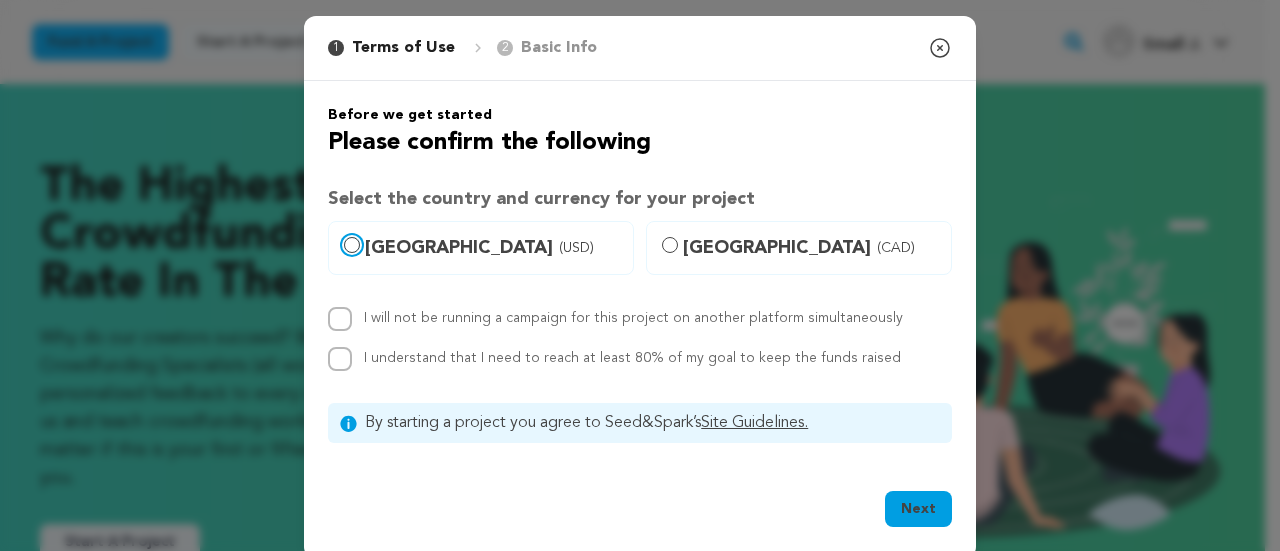 click on "United States
(USD)" at bounding box center (352, 245) 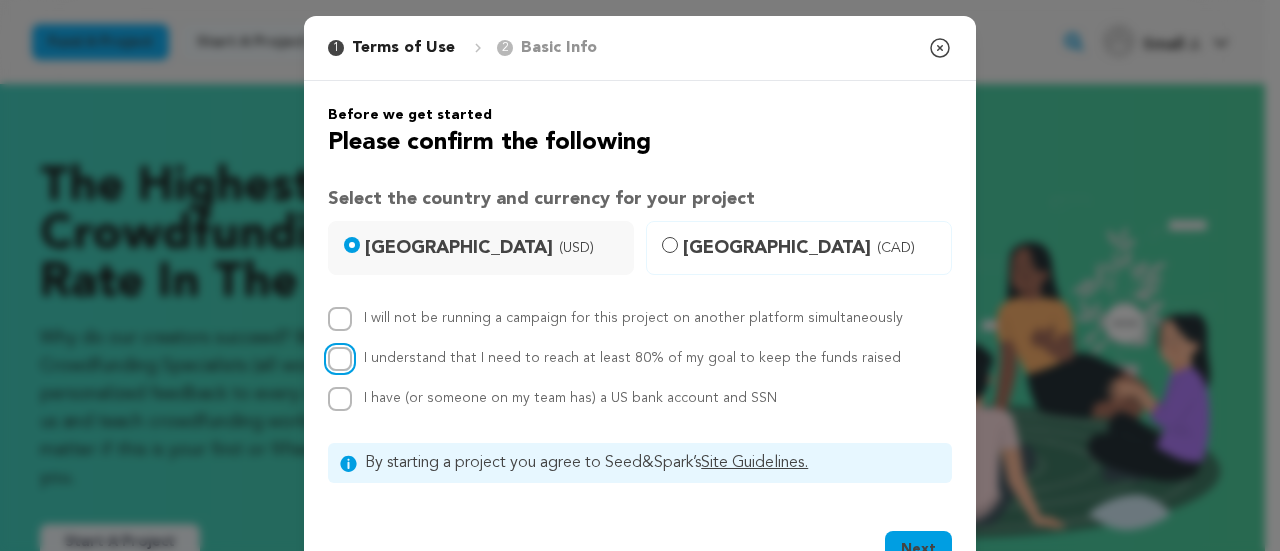click on "I understand that I need to reach at least 80% of my goal to keep the
funds raised" at bounding box center (340, 359) 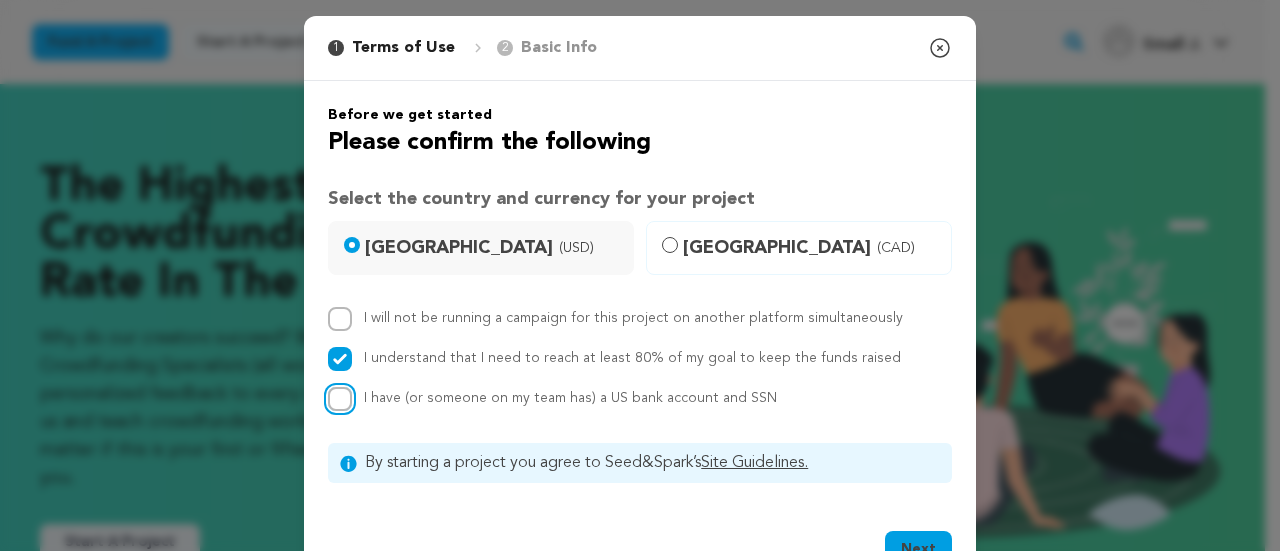 click on "I have (or someone on my team has) a US bank account and SSN" at bounding box center [340, 399] 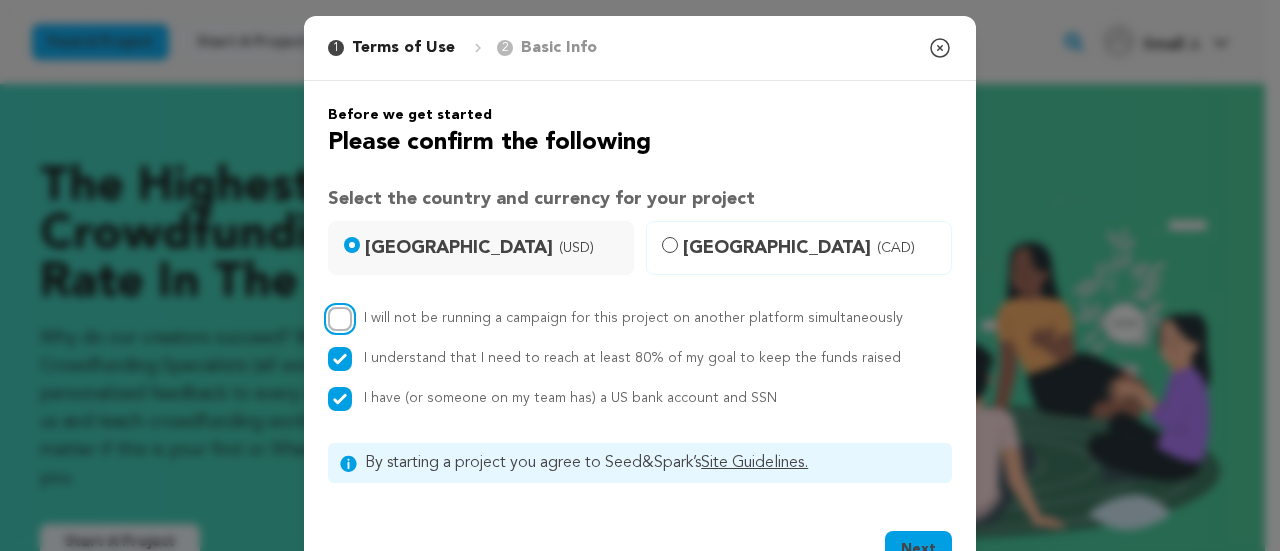 click on "I will not be running a campaign for this project on another platform
simultaneously" at bounding box center [340, 319] 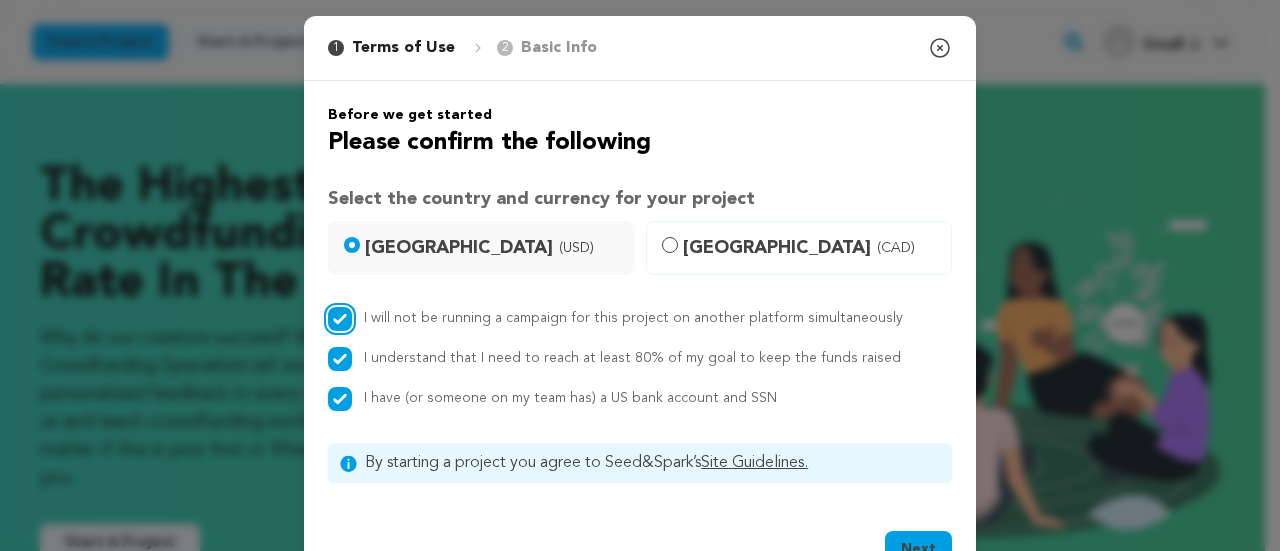 scroll, scrollTop: 62, scrollLeft: 0, axis: vertical 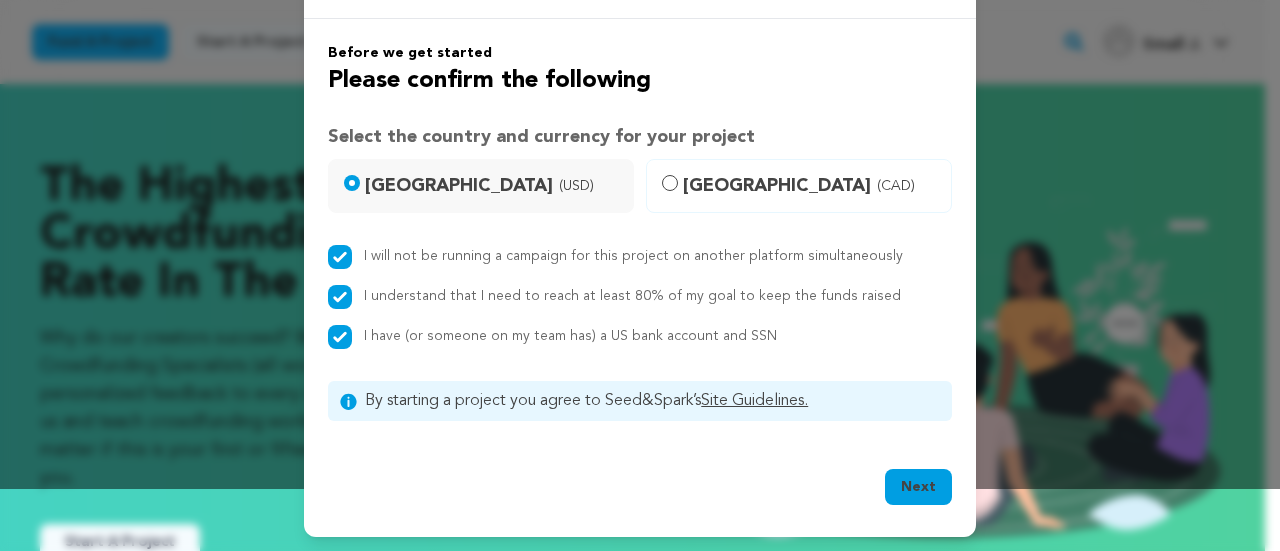 click on "Next" at bounding box center (918, 487) 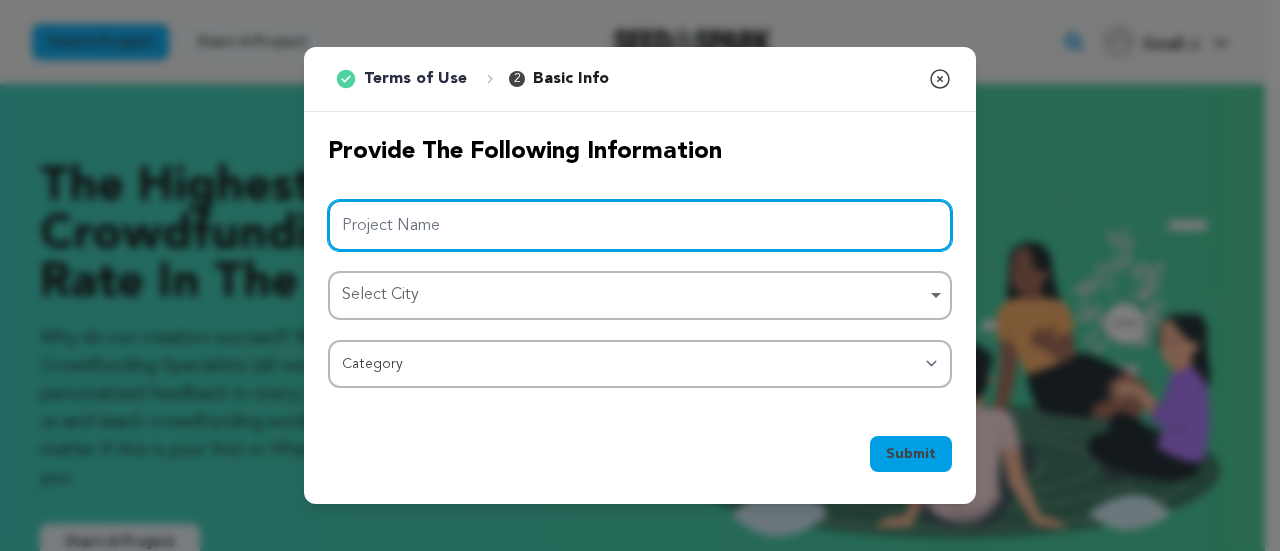 click on "Project Name" at bounding box center (640, 225) 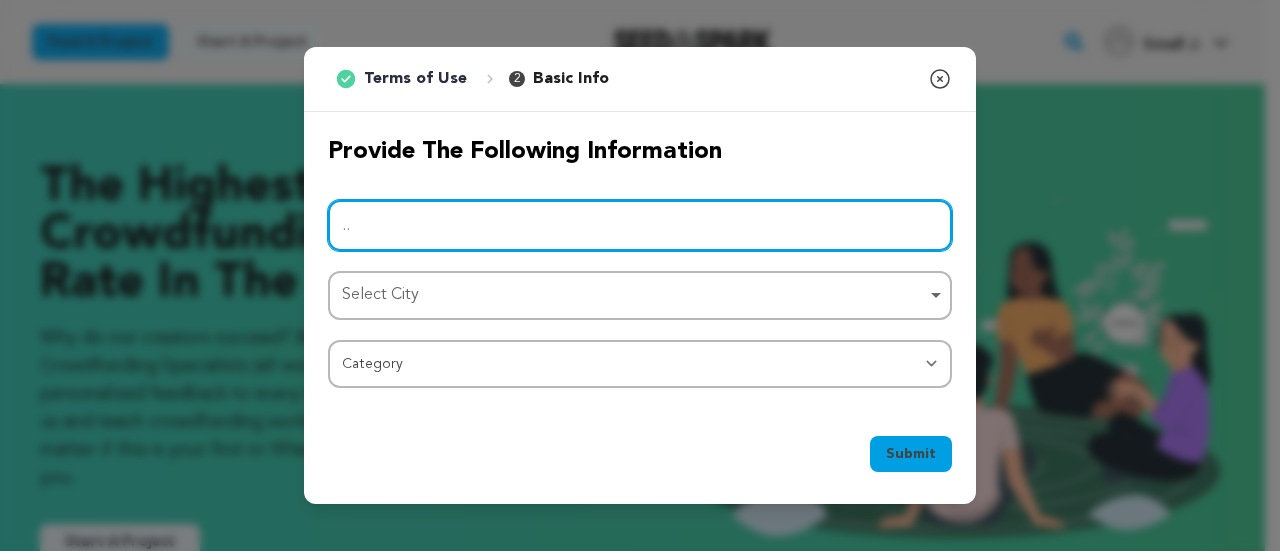 type on "." 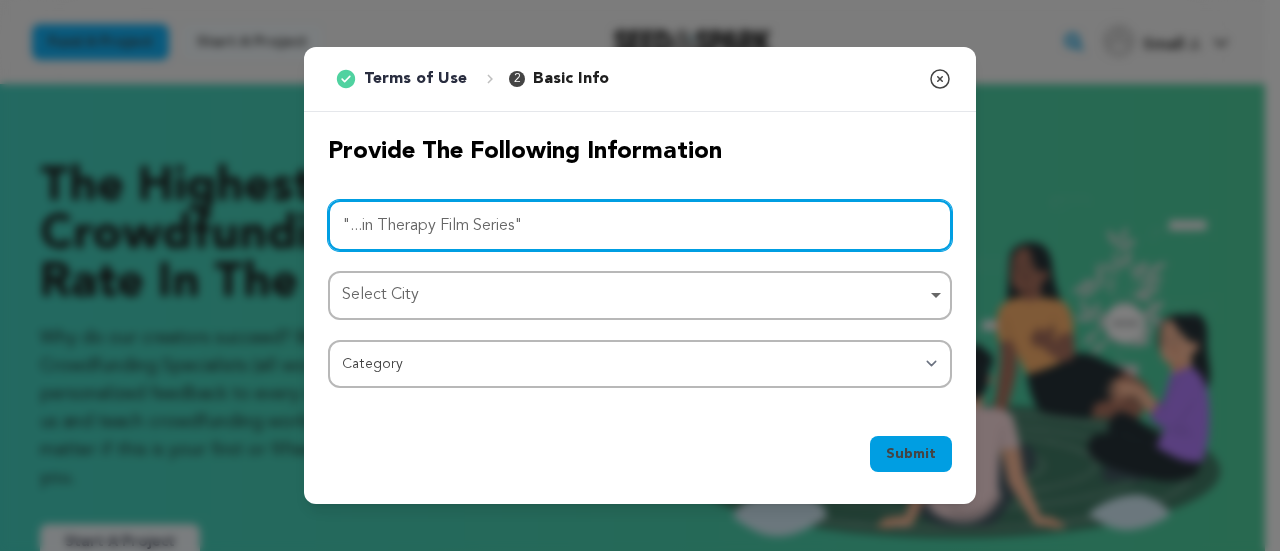 click on "Select City Remove item" at bounding box center (634, 295) 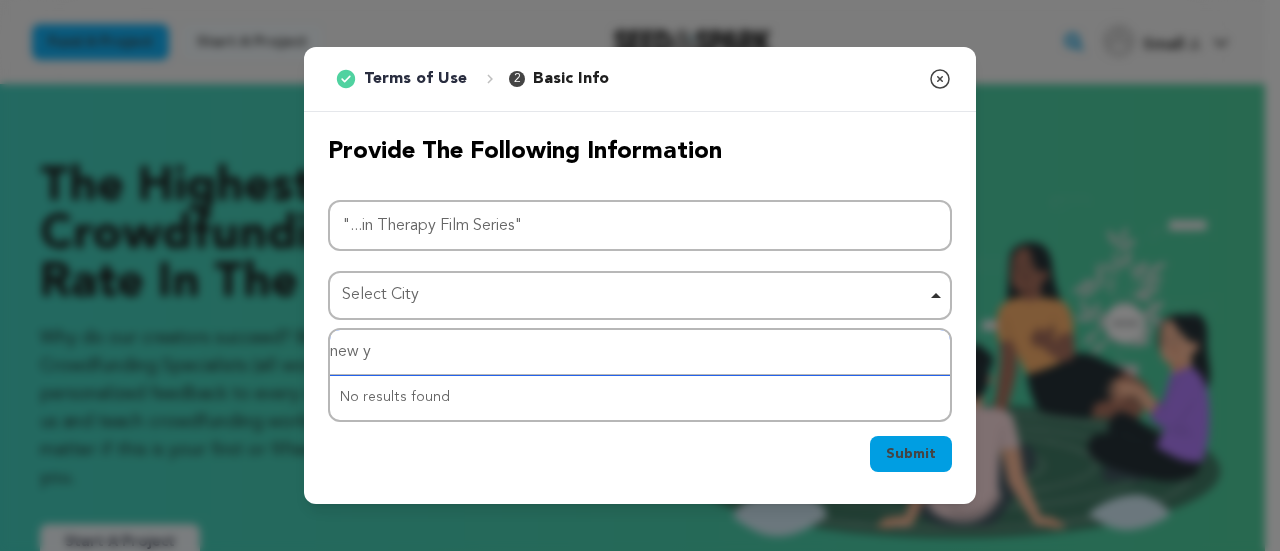 type on "new yo" 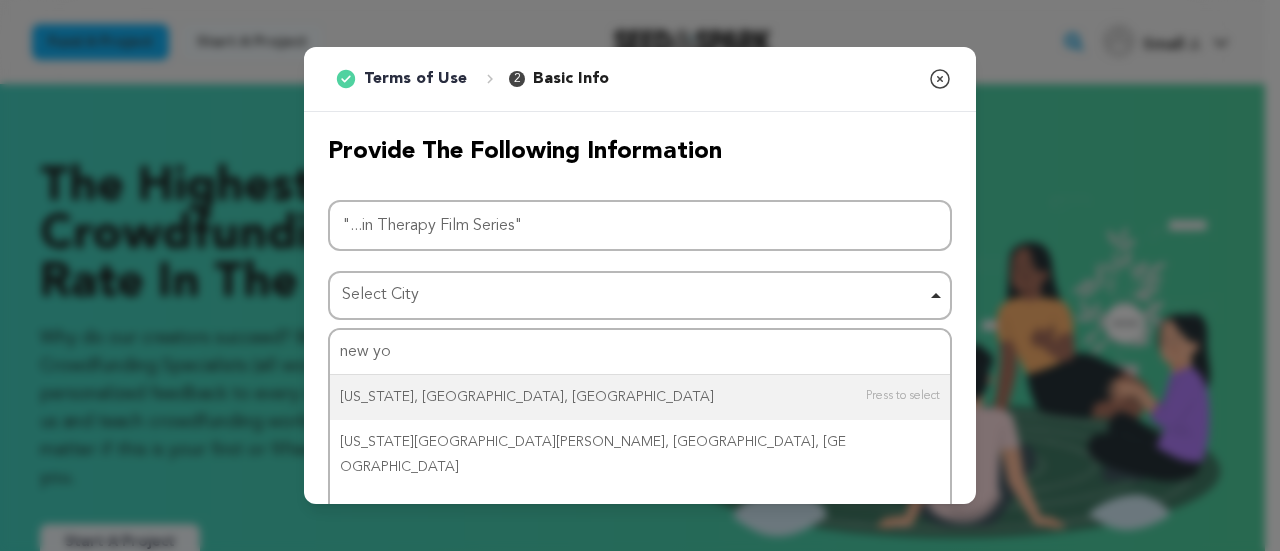 type 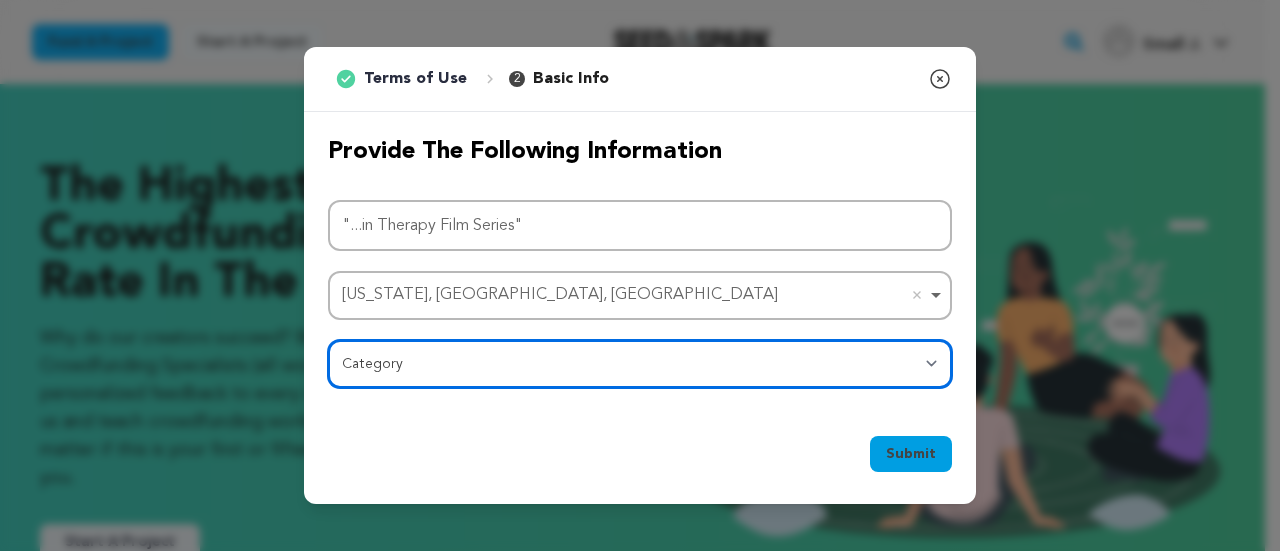 click on "Category
Film Feature
Film Short
Series
Film Festival
Company
Music Video
VR Experience
Comics
Artist Residency
Art & Photography
Collective
Dance
Games
Music
Radio & Podcasts
Orgs & Companies
Writing & Publishing
Venue & Spaces
Theatre" at bounding box center [640, 364] 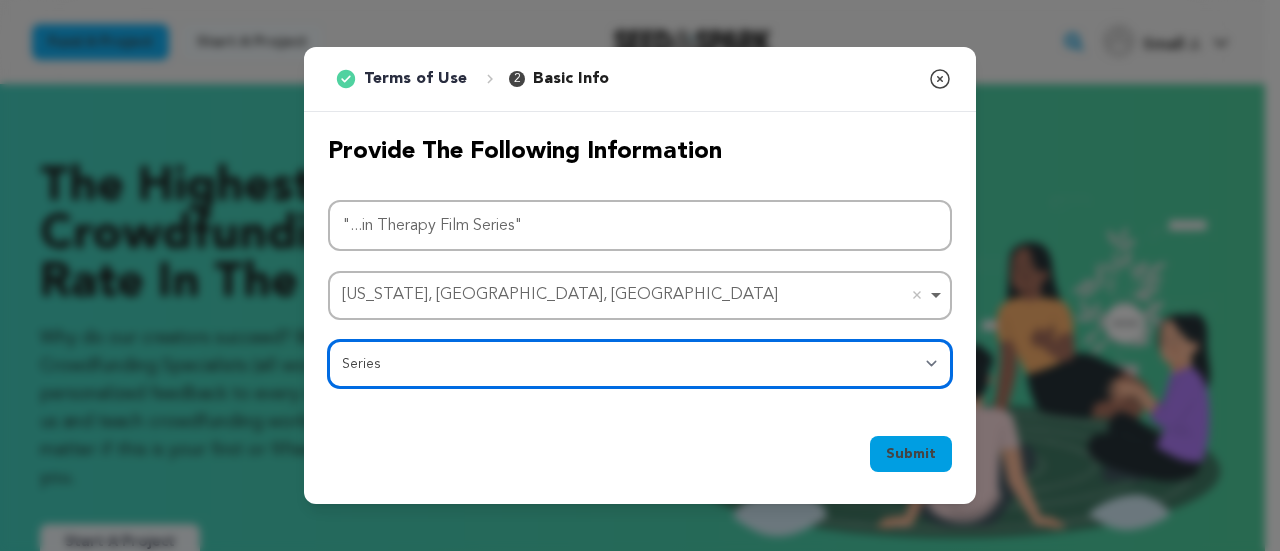 click on "Category
Film Feature
Film Short
Series
Film Festival
Company
Music Video
VR Experience
Comics
Artist Residency
Art & Photography
Collective
Dance
Games
Music
Radio & Podcasts
Orgs & Companies
Writing & Publishing
Venue & Spaces
Theatre" at bounding box center [640, 364] 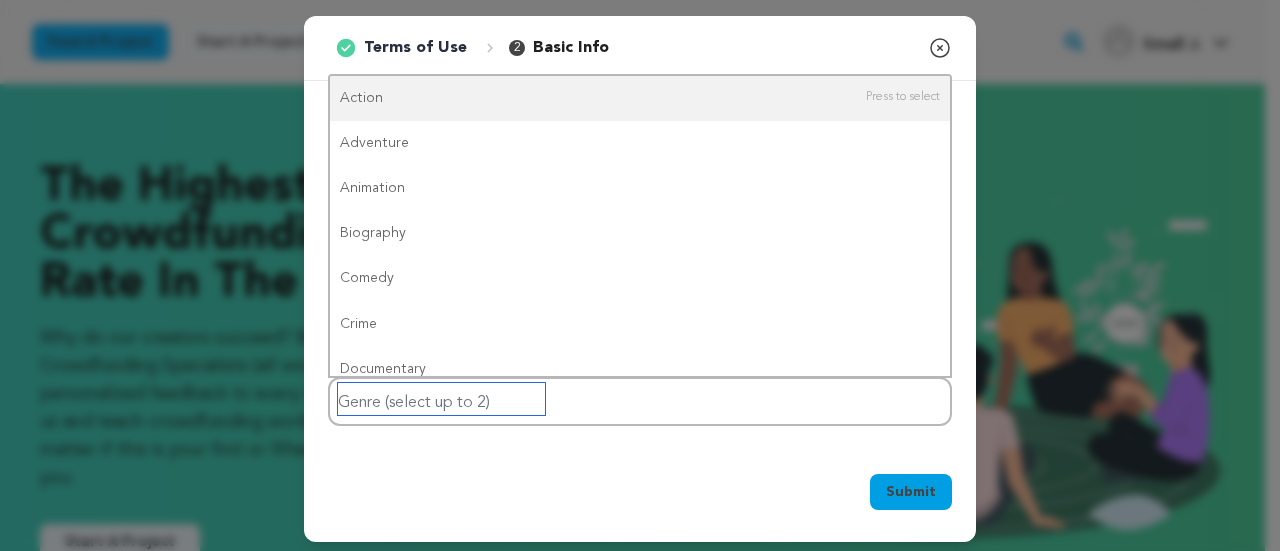 click at bounding box center (441, 399) 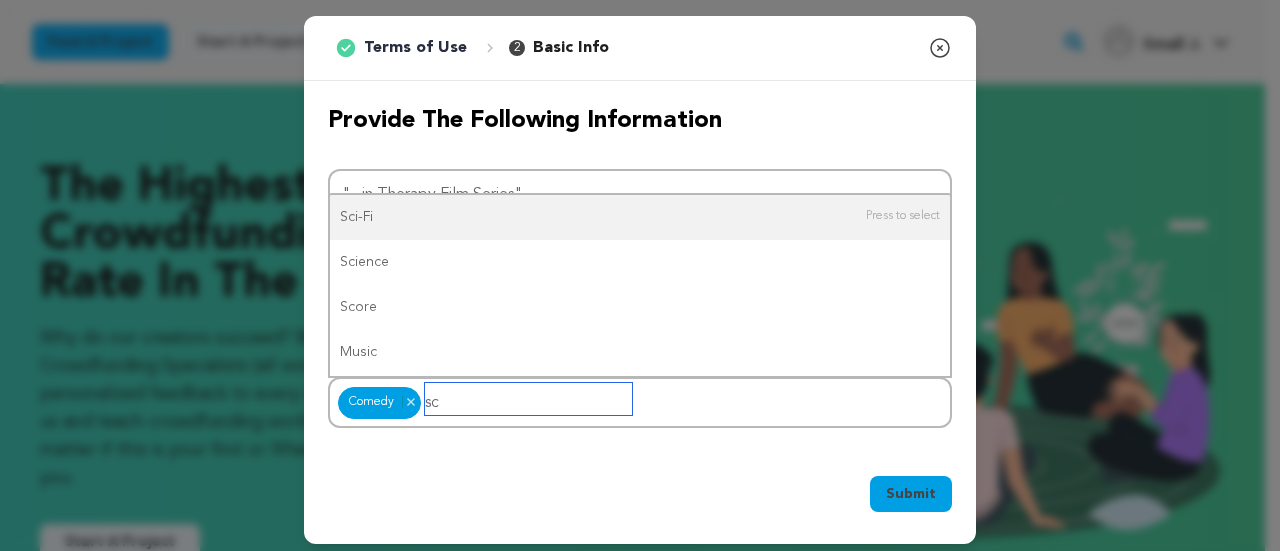 type on "s" 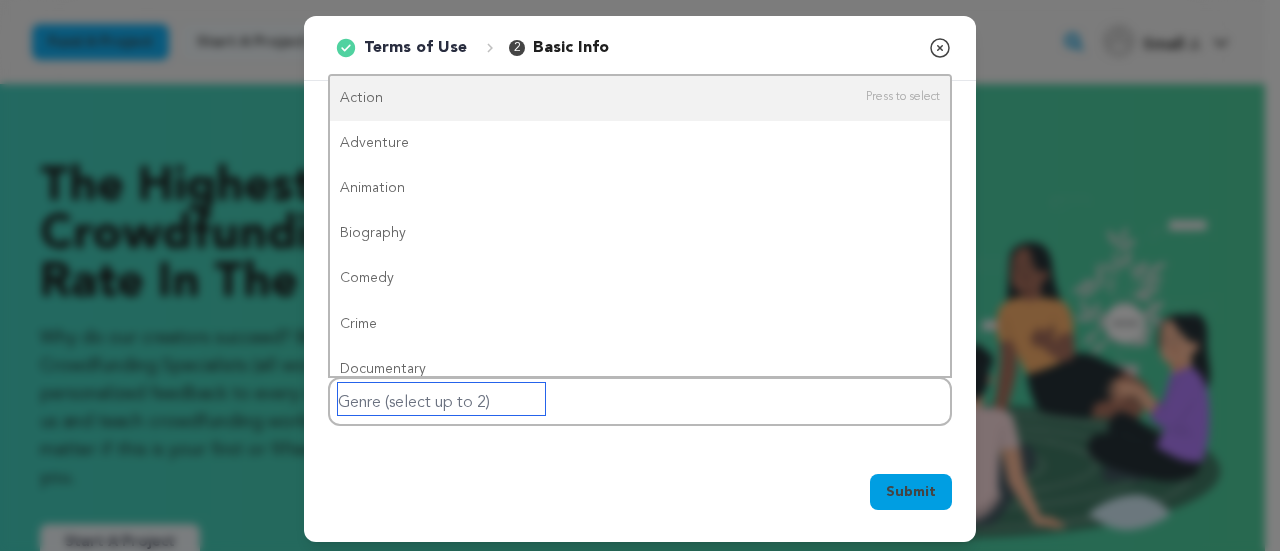 type on "f" 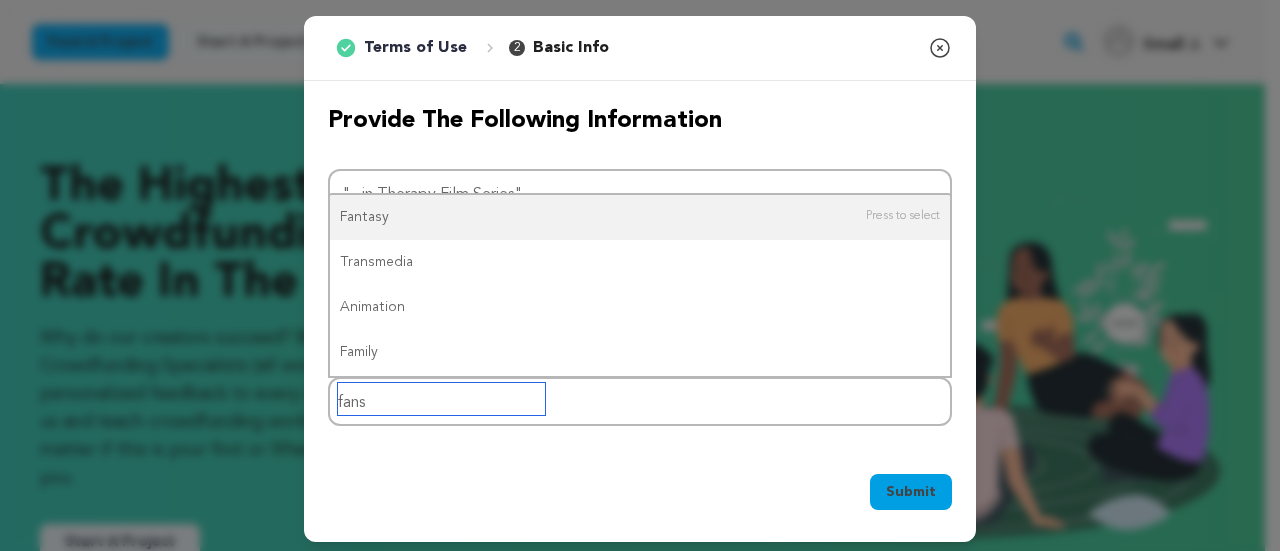type on "fanst" 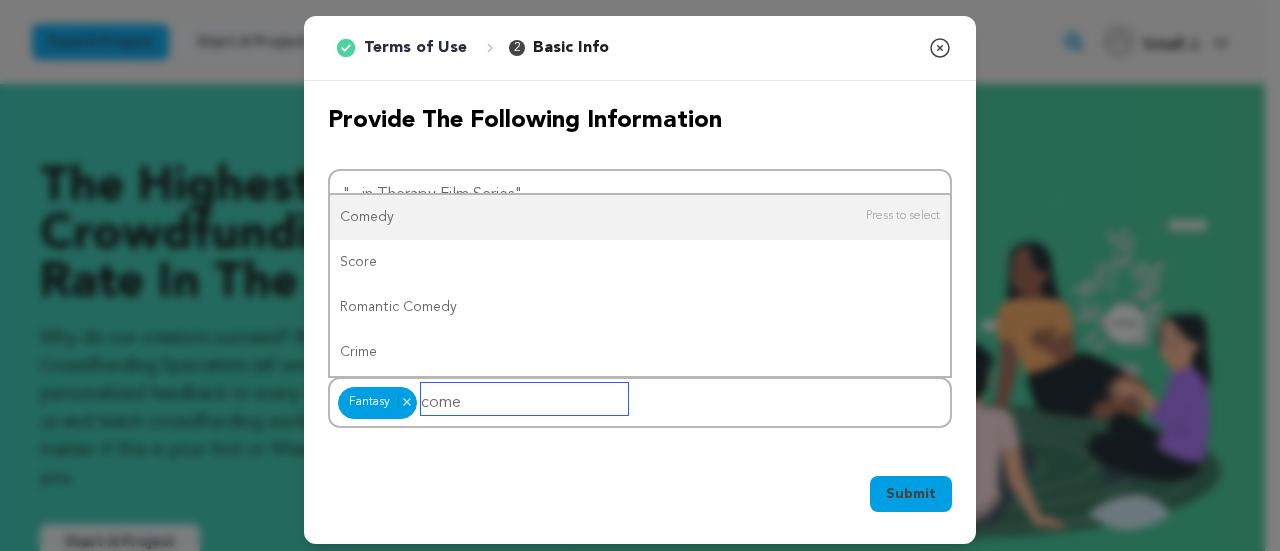type on "comed" 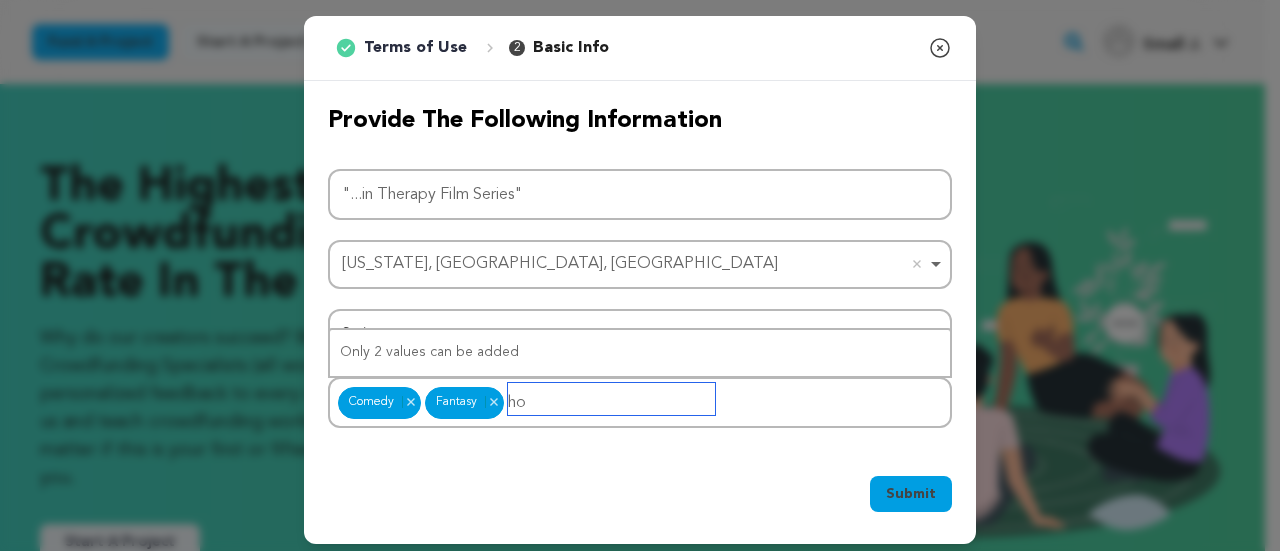 type on "h" 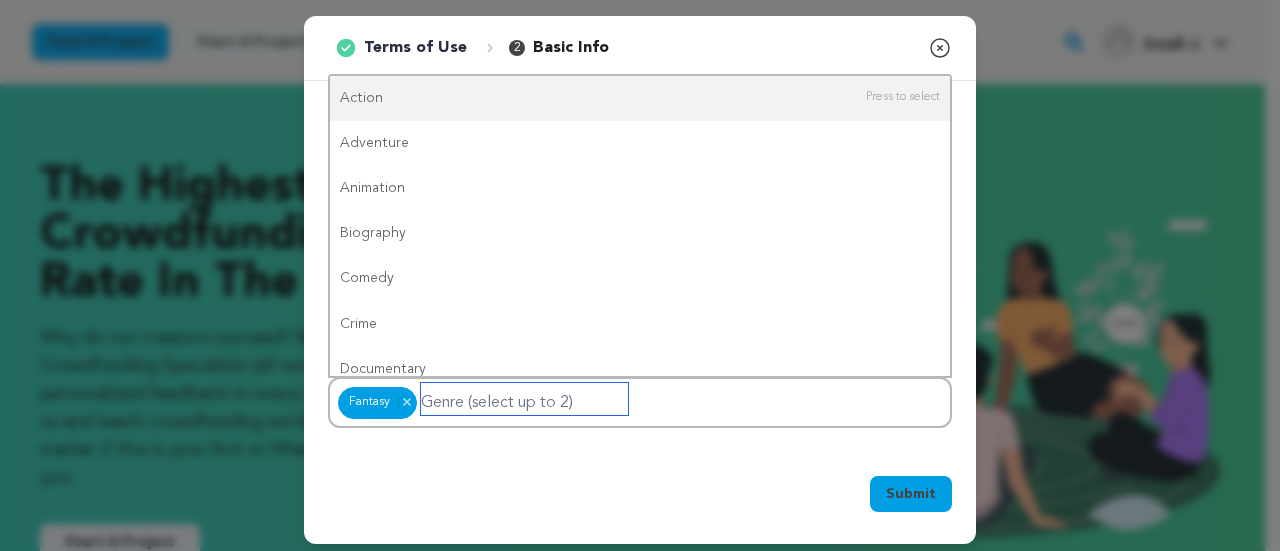 click at bounding box center (524, 399) 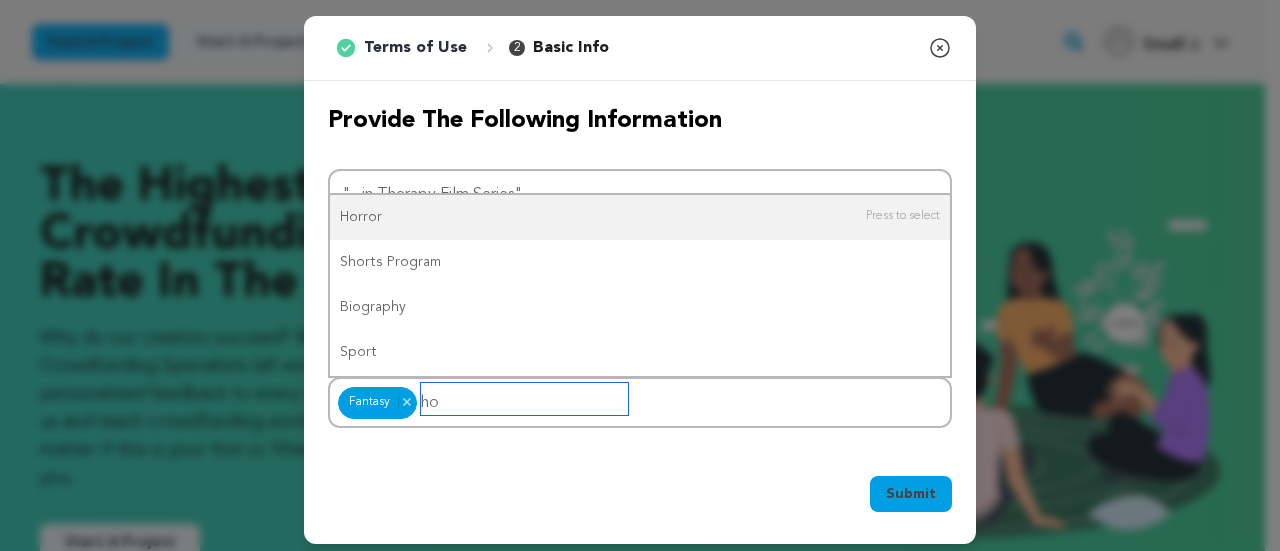 type on "hor" 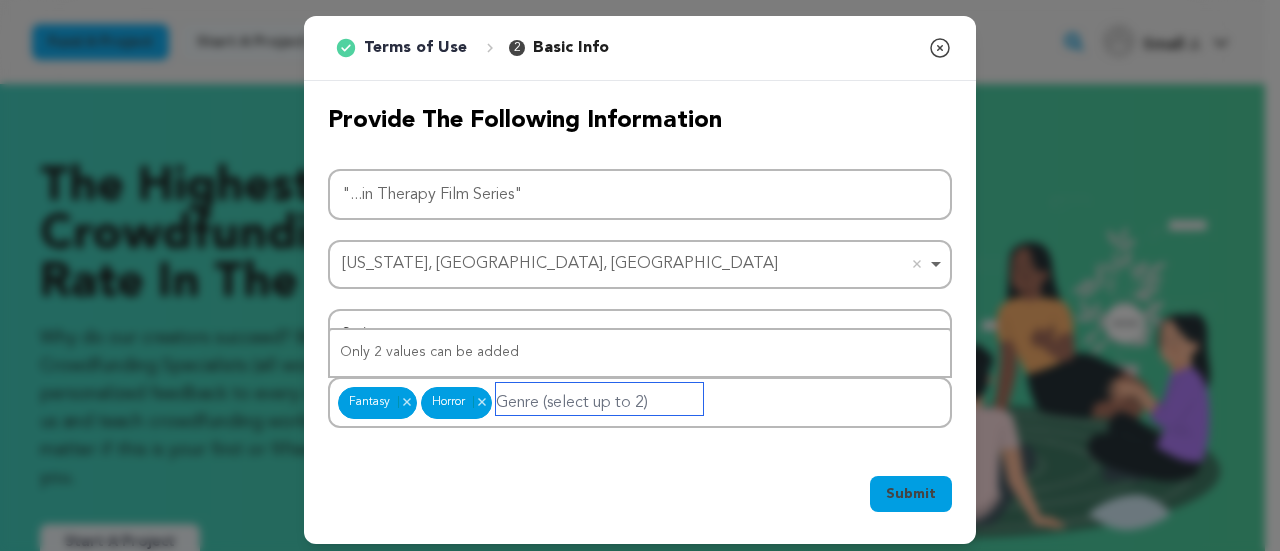 type on "a" 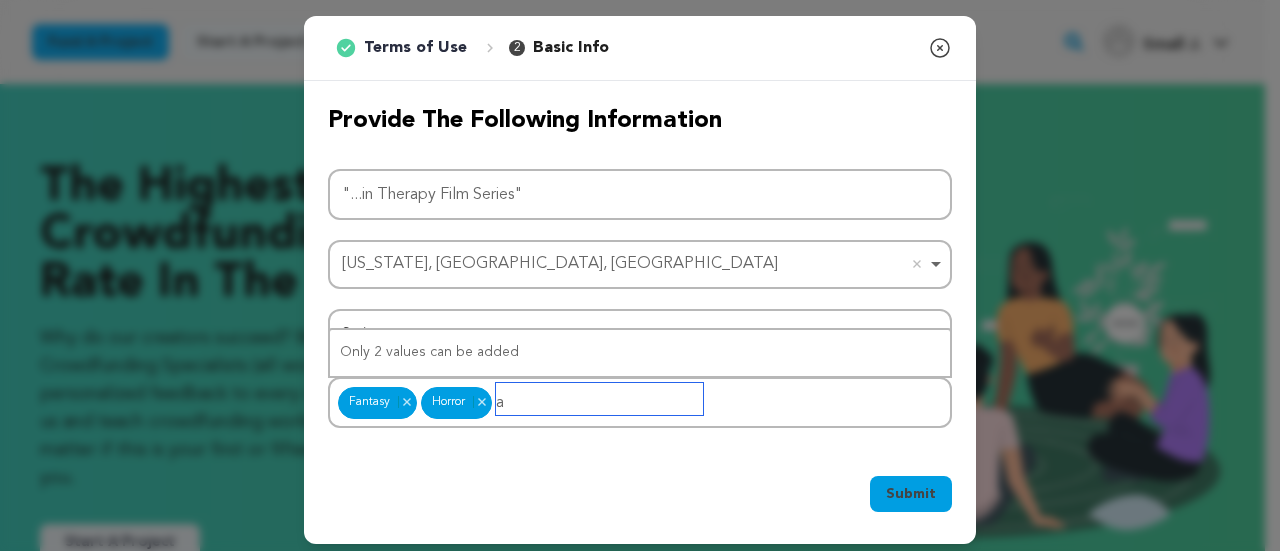 type 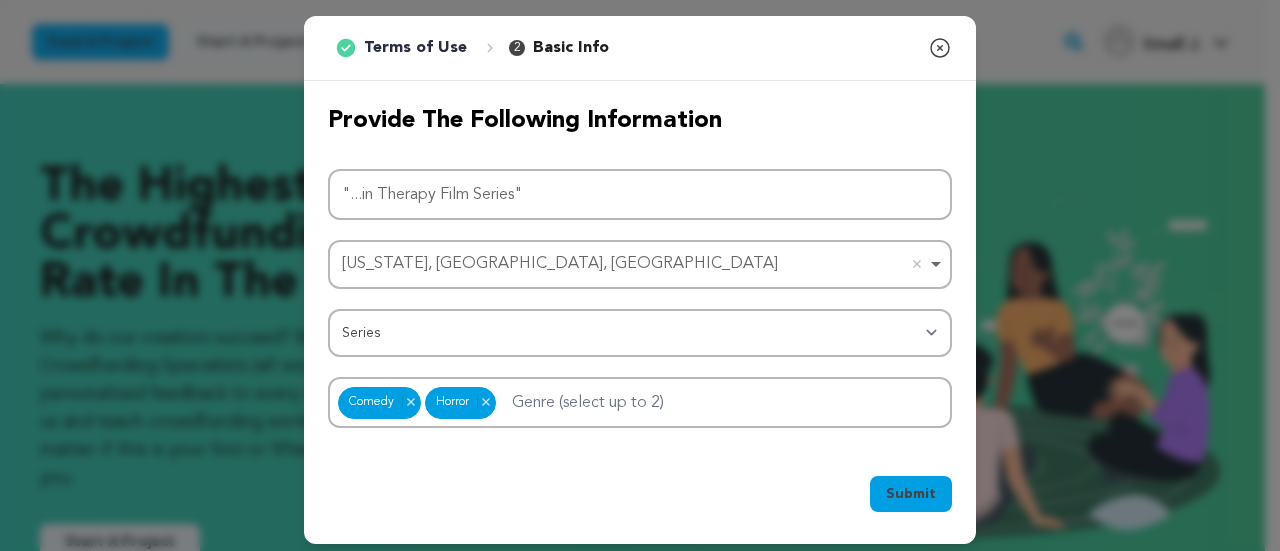 click on "Submit" at bounding box center (911, 494) 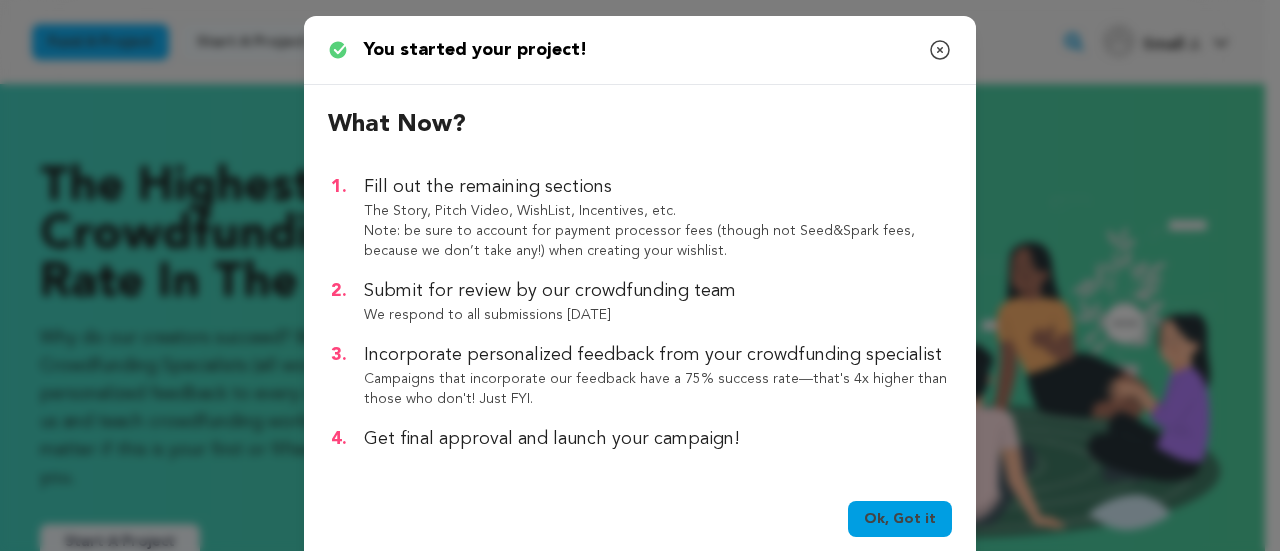 scroll, scrollTop: 36, scrollLeft: 0, axis: vertical 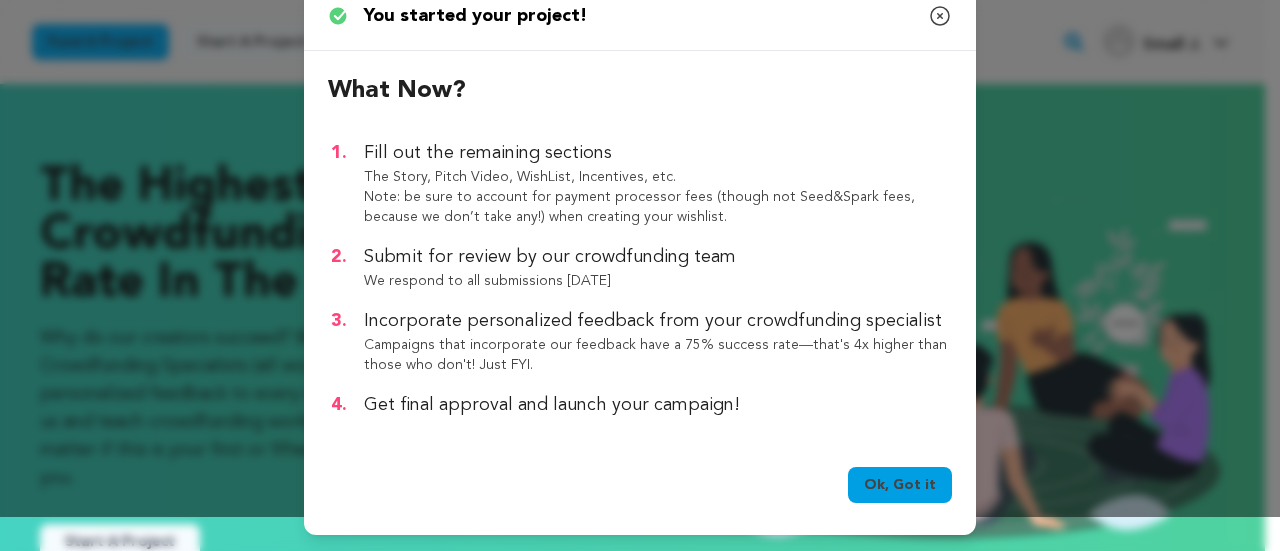 click on "Ok, Got it" at bounding box center [900, 485] 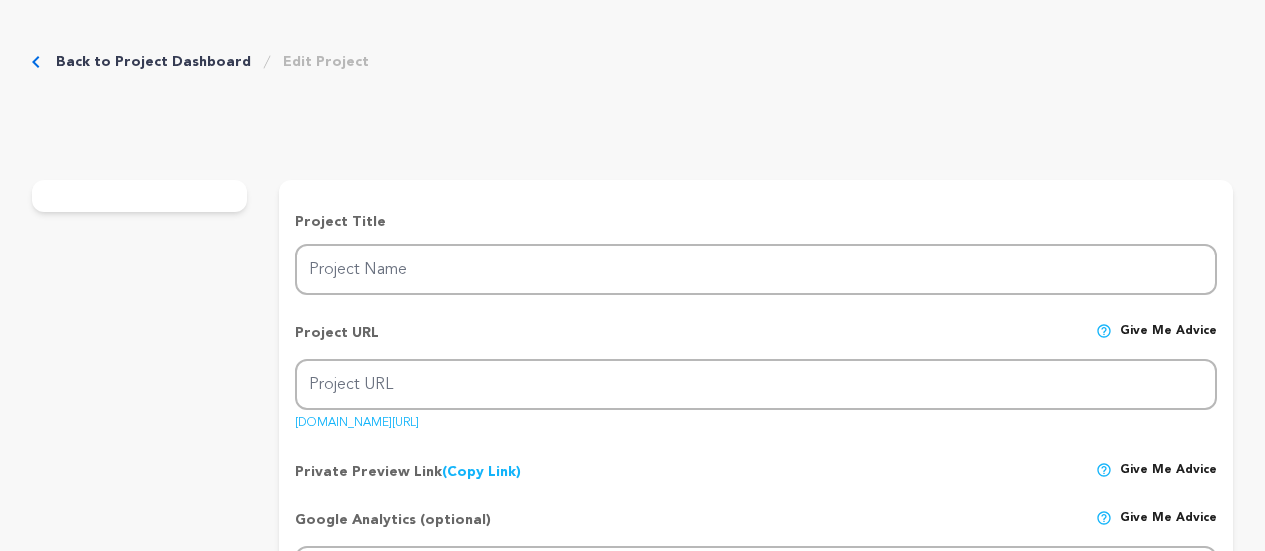 scroll, scrollTop: 0, scrollLeft: 0, axis: both 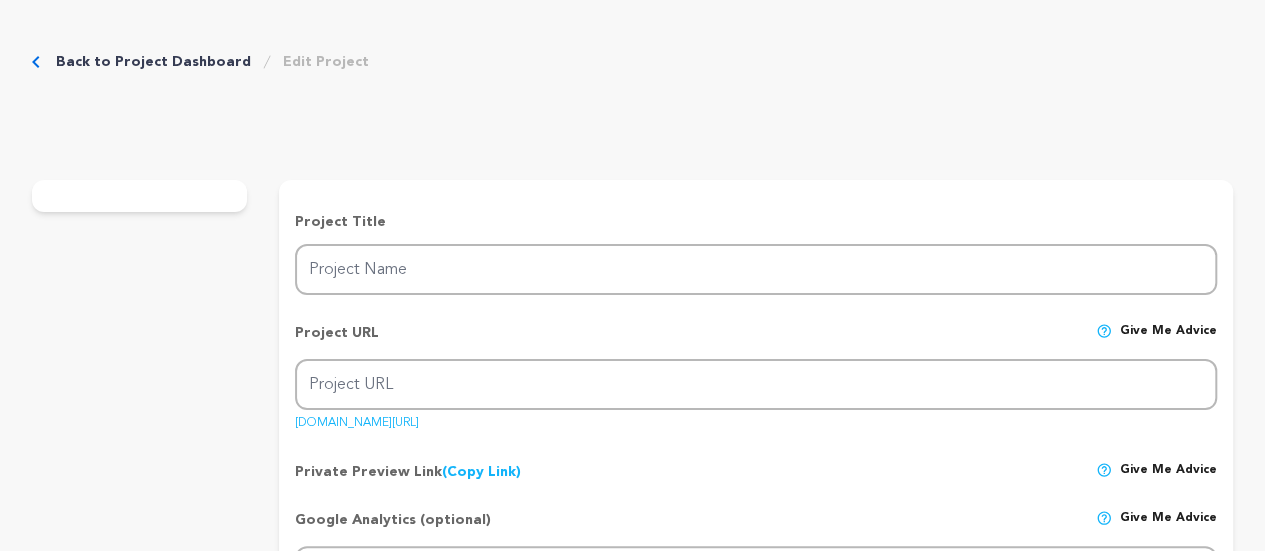 type on ""...in Therapy Film Series"" 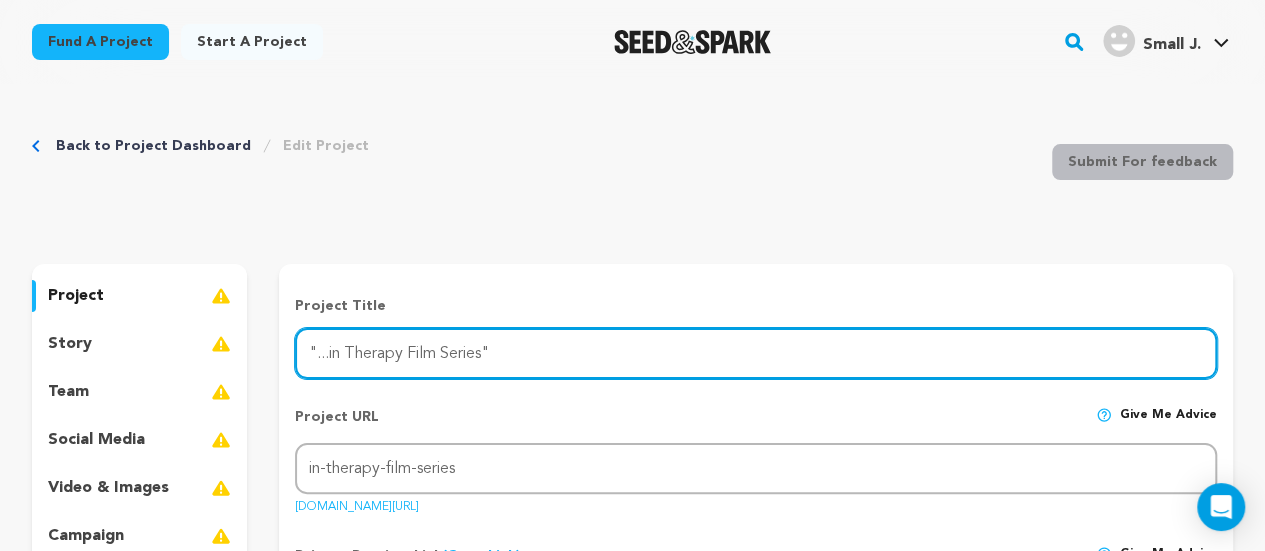 click on ""...in Therapy Film Series"" at bounding box center [756, 353] 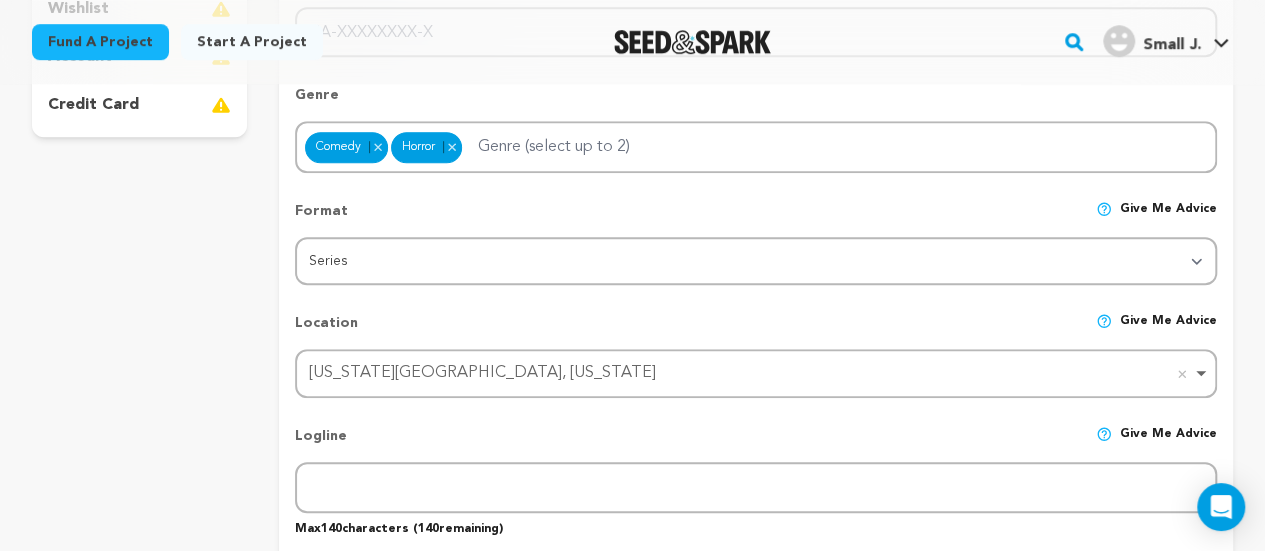 scroll, scrollTop: 632, scrollLeft: 0, axis: vertical 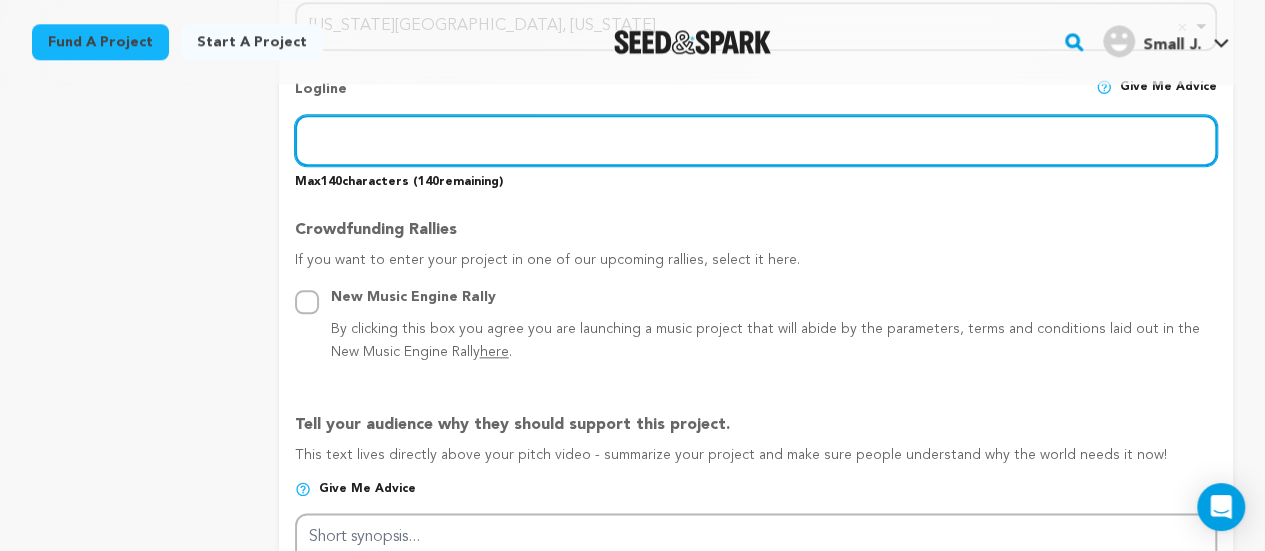 click at bounding box center [756, 140] 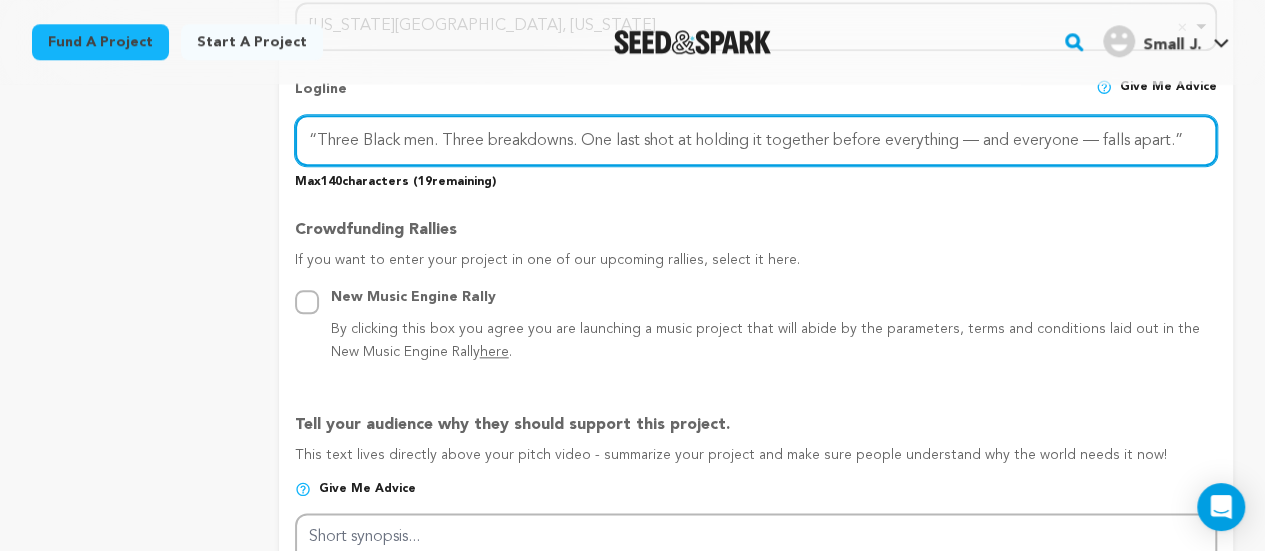 click on "“Three Black men. Three breakdowns. One last shot at holding it together before everything — and everyone — falls apart.”" at bounding box center (756, 140) 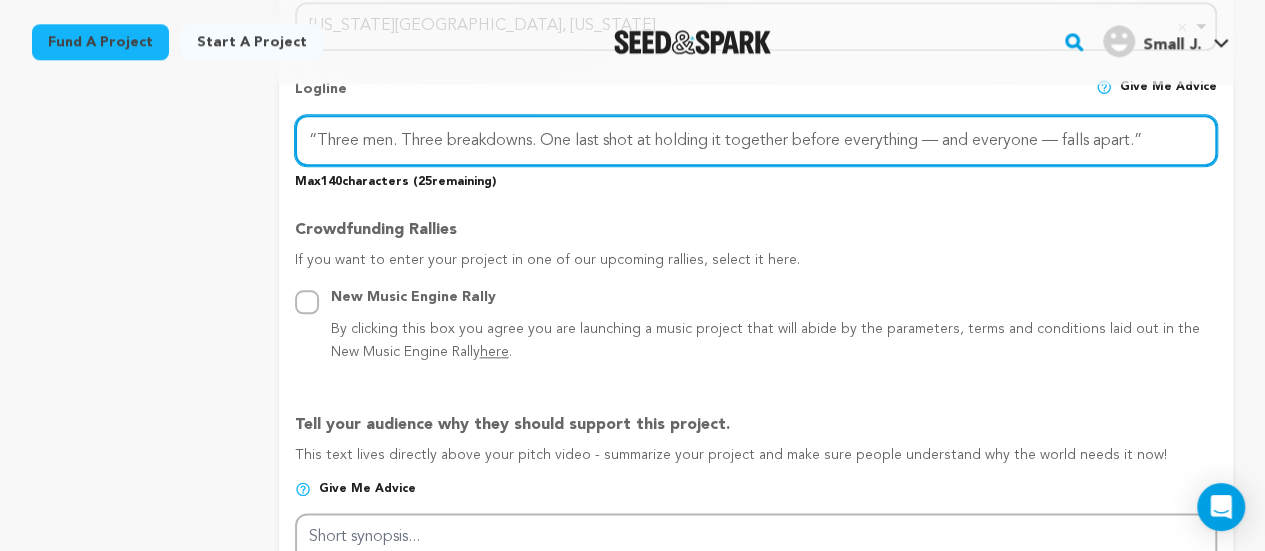 click on "“Three men. Three breakdowns. One last shot at holding it together before everything — and everyone — falls apart.”" at bounding box center (756, 140) 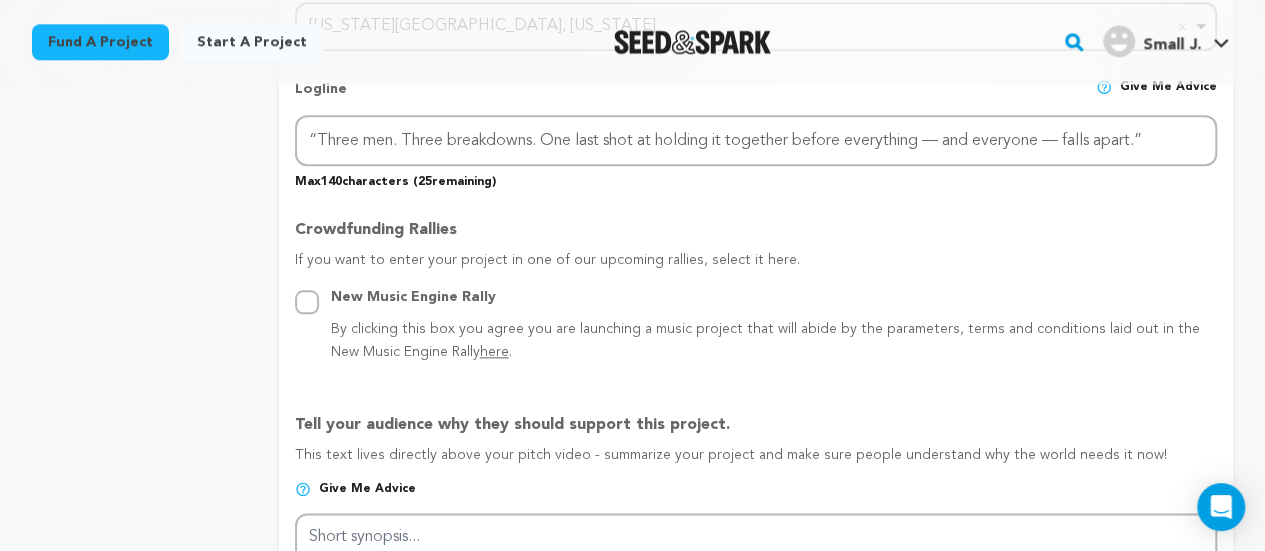 drag, startPoint x: 595, startPoint y: 213, endPoint x: 504, endPoint y: 221, distance: 91.350975 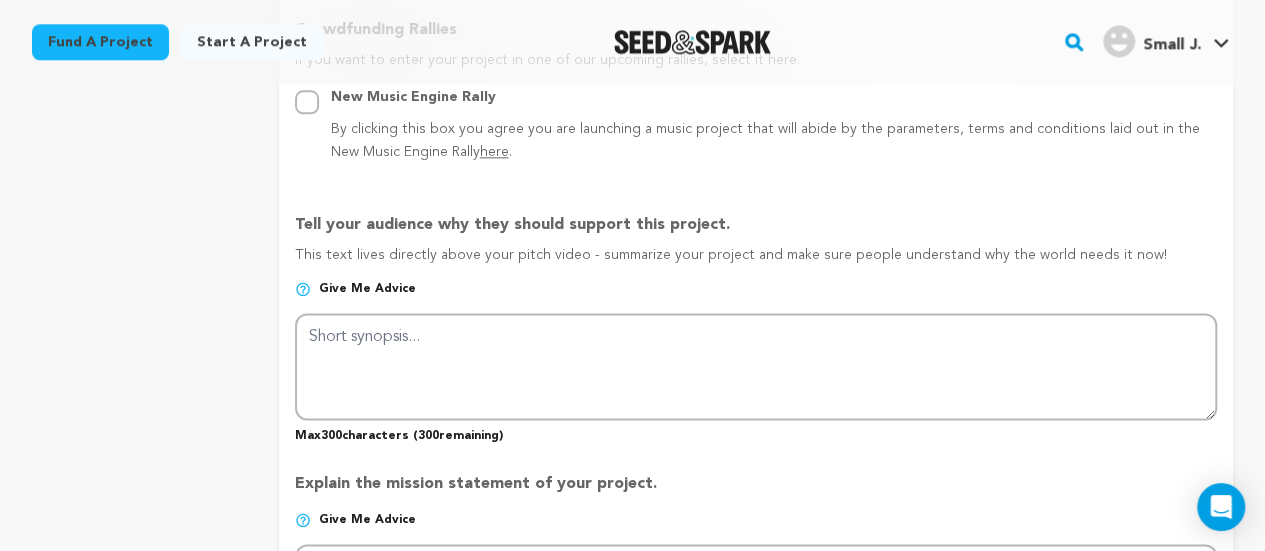 scroll, scrollTop: 1210, scrollLeft: 0, axis: vertical 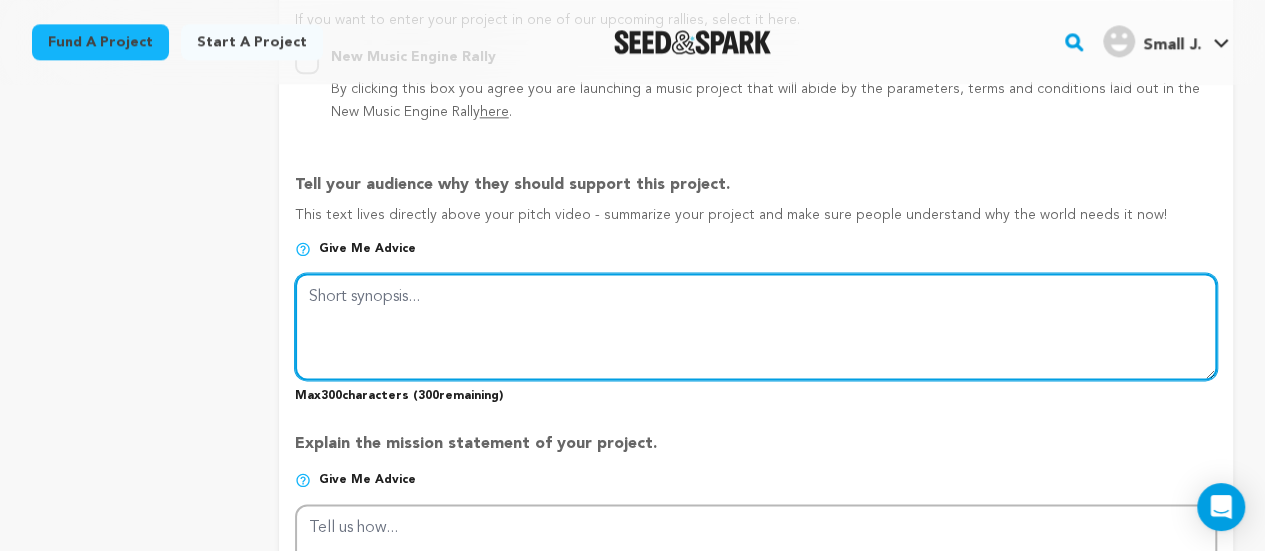 click at bounding box center [756, 326] 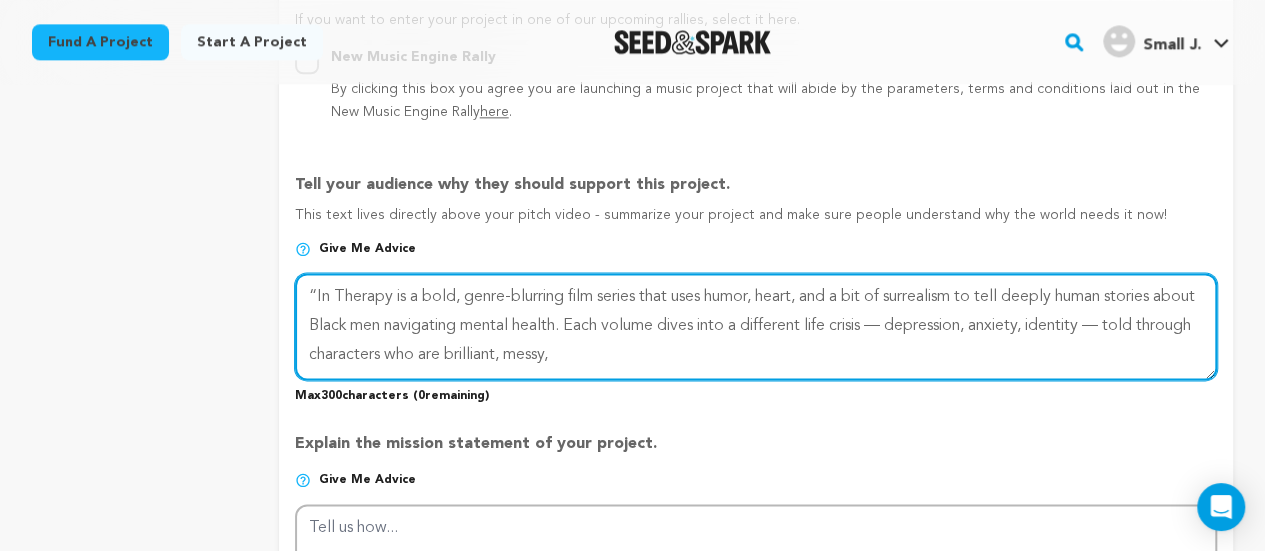 click at bounding box center [756, 326] 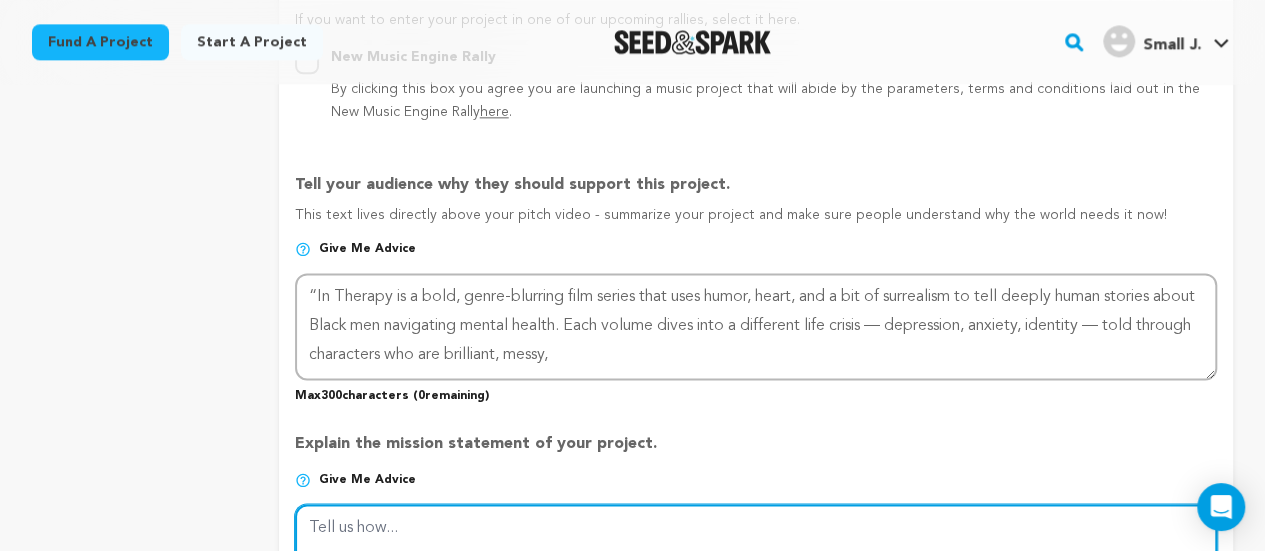 click at bounding box center [756, 557] 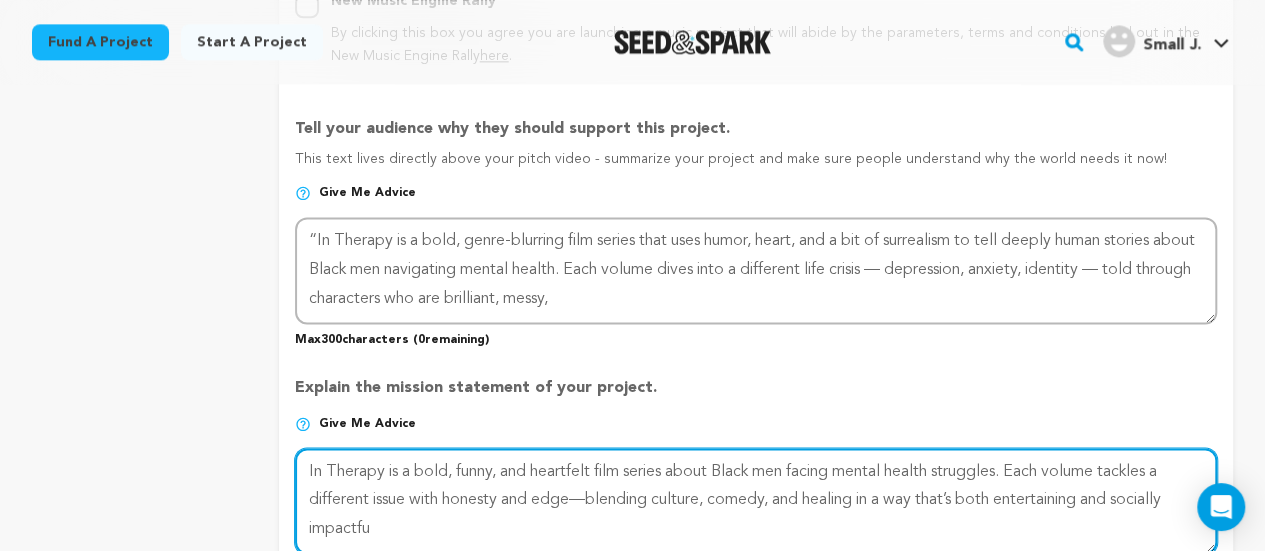 scroll, scrollTop: 0, scrollLeft: 0, axis: both 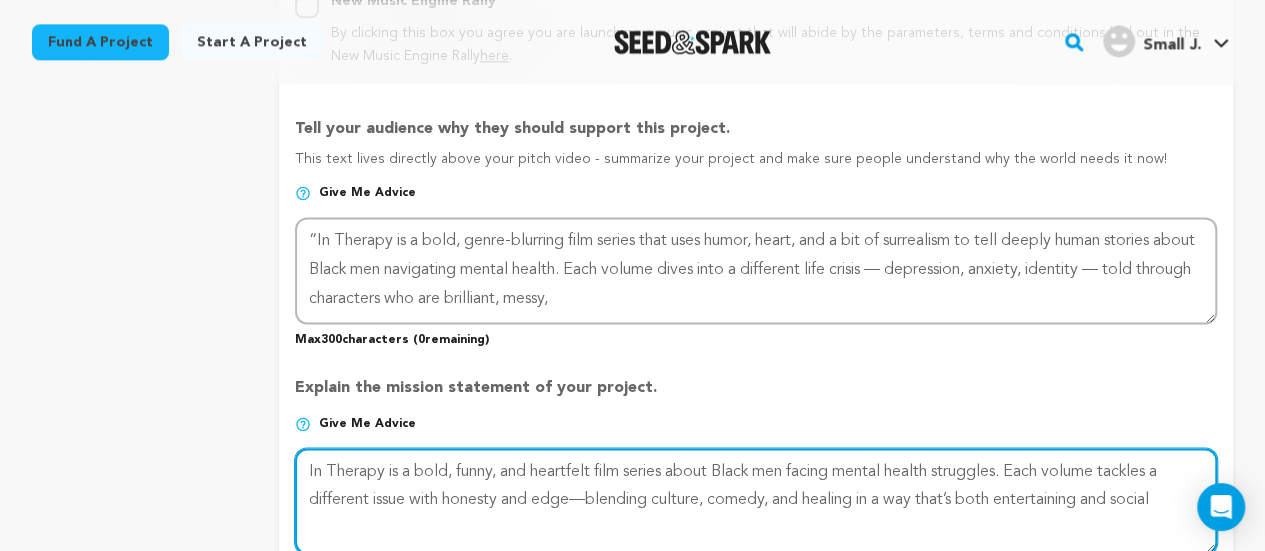 type on "In Therapy is a bold, funny, and heartfelt film series about Black men facing mental health struggles. Each volume tackles a different issue with honesty and edge—blending culture, comedy, and healing in a way that’s both entertaining and social" 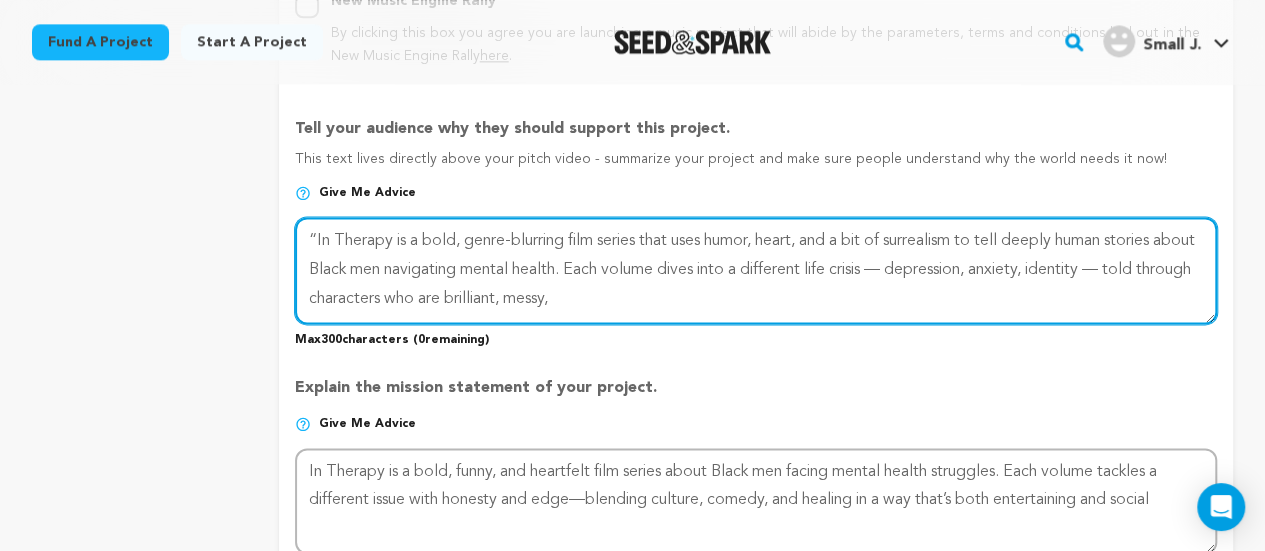 click at bounding box center (756, 270) 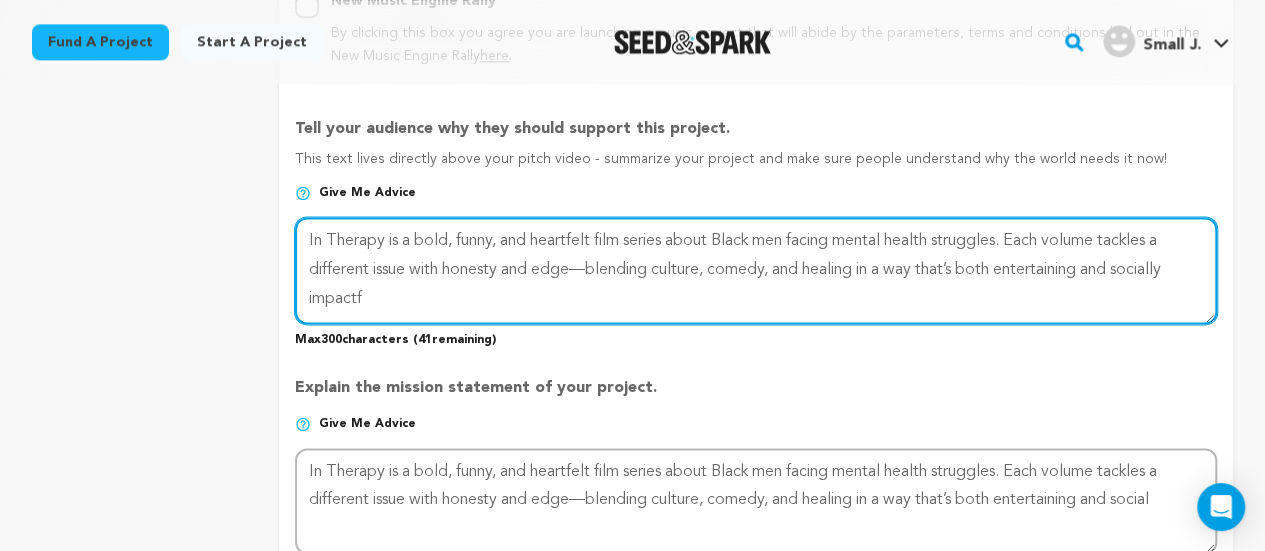 scroll, scrollTop: 0, scrollLeft: 0, axis: both 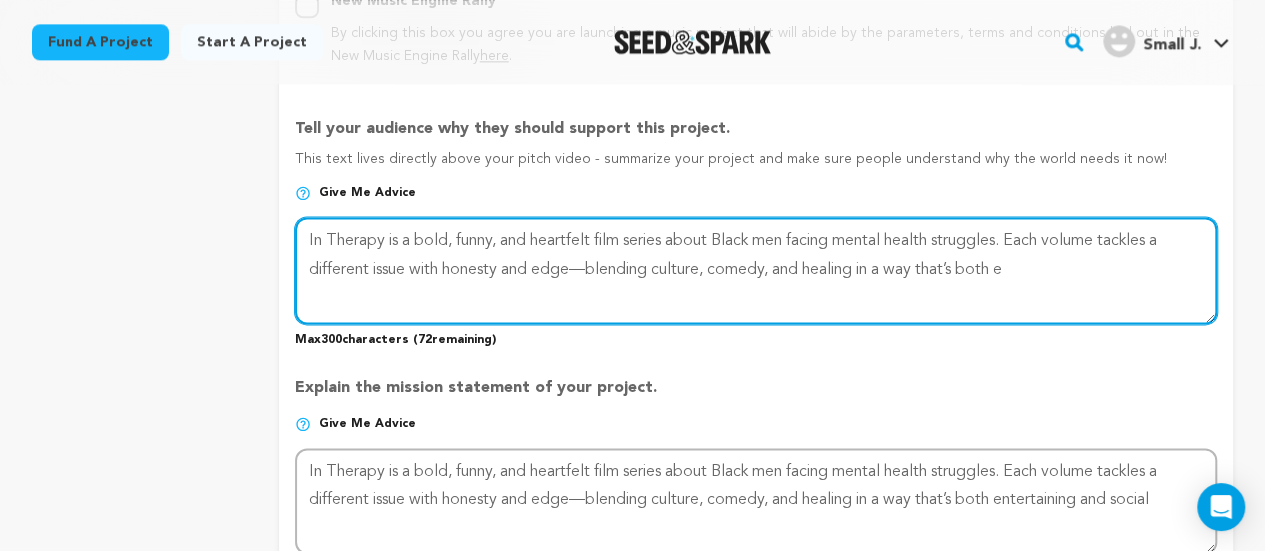 type on "In Therapy is a bold, funny, and heartfelt film series about Black men facing mental health struggles. Each volume tackles a different issue with honesty and edge—blending culture, comedy, and healing in a way that’s both" 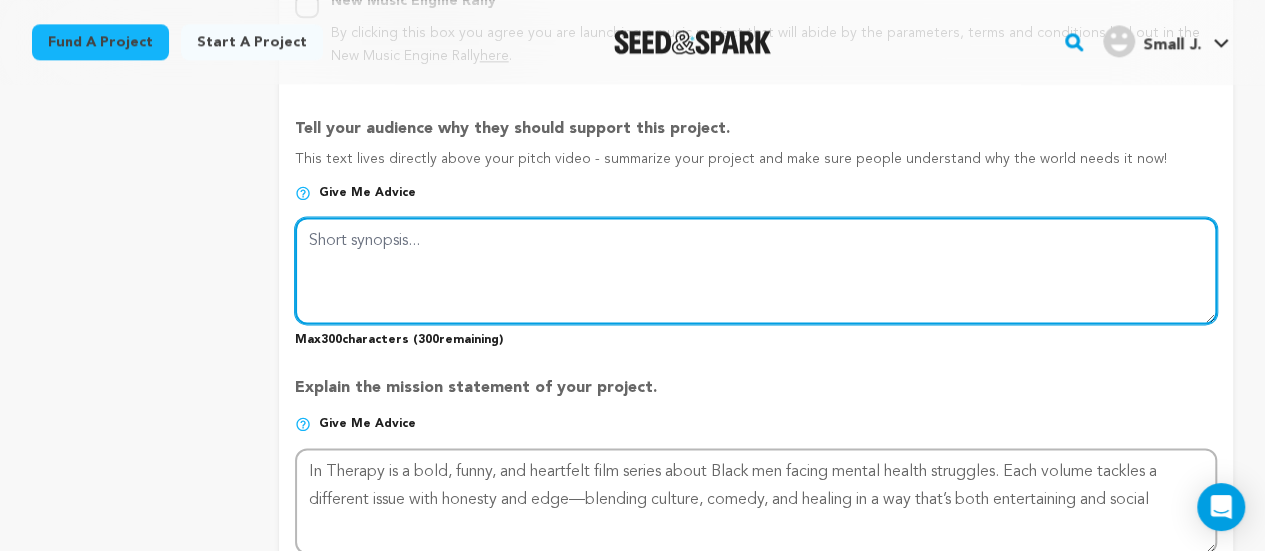 paste on "In Therapy is a bold, funny, and heartfelt film series about Black men facing mental health struggles. Each volume tackles a different issue with honesty and edge—blending culture, comedy, and healing in a way that’s both entertaining and socially impactful.
Ask ChatGPT" 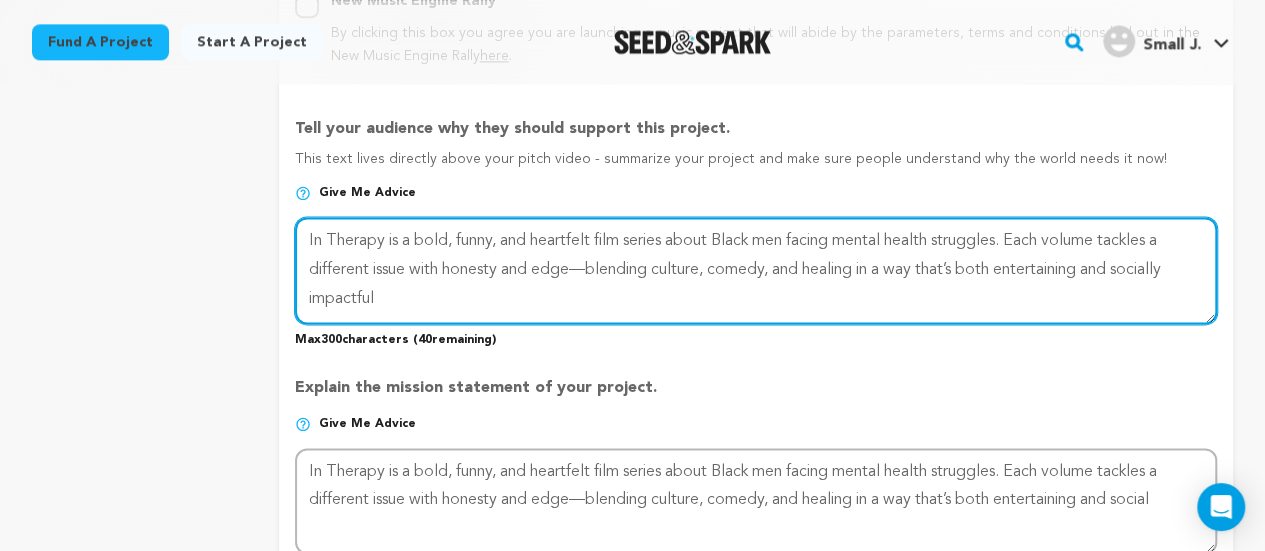 scroll, scrollTop: 0, scrollLeft: 0, axis: both 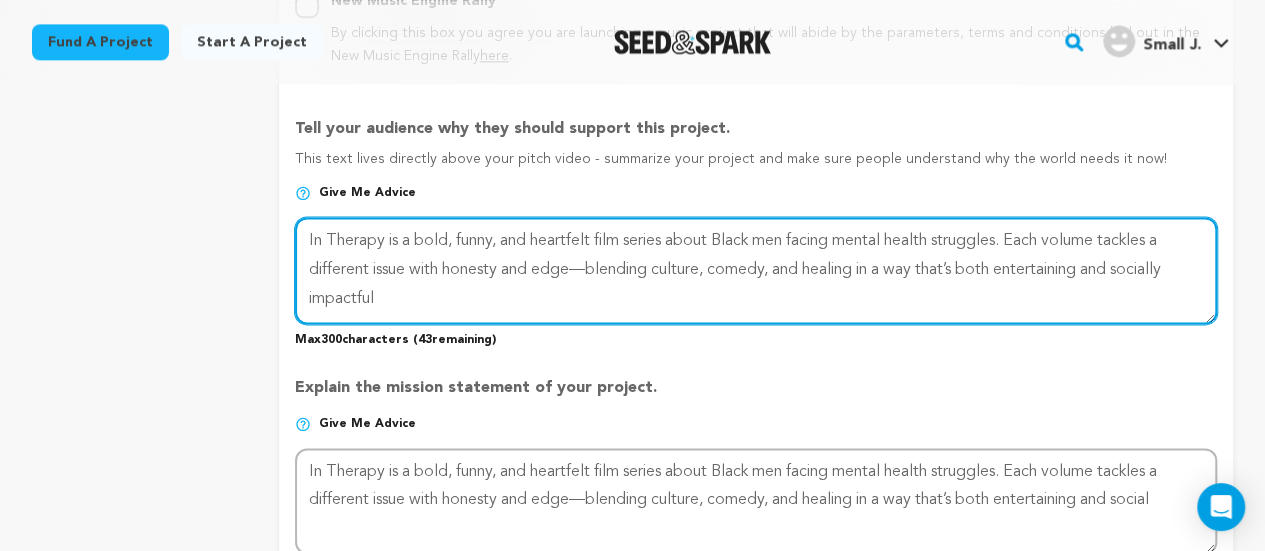 drag, startPoint x: 404, startPoint y: 310, endPoint x: 263, endPoint y: 227, distance: 163.6154 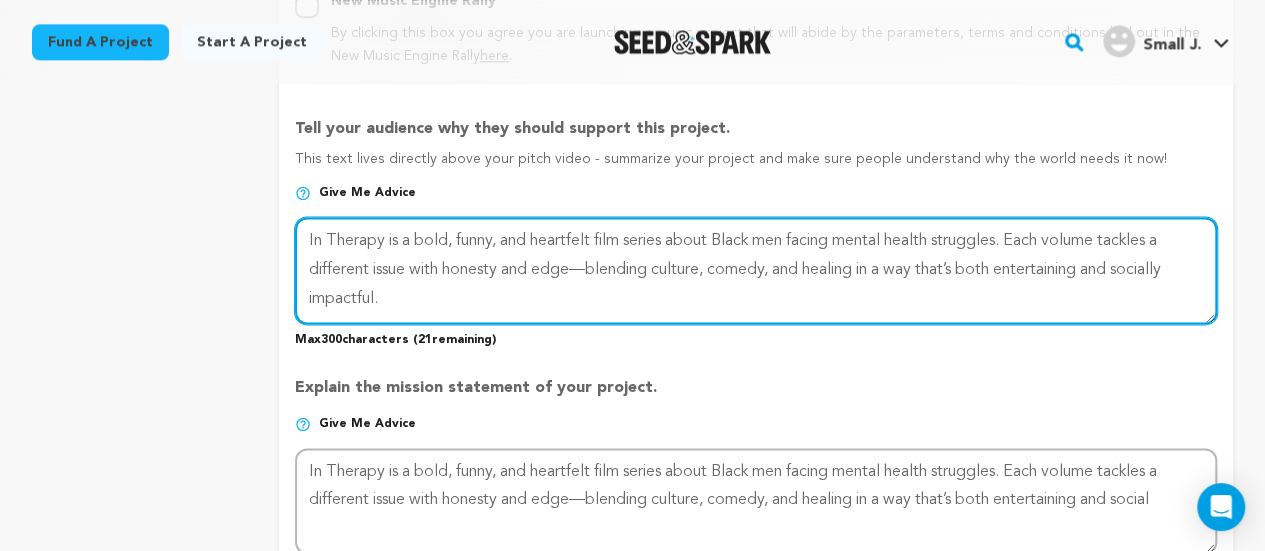 click at bounding box center (756, 270) 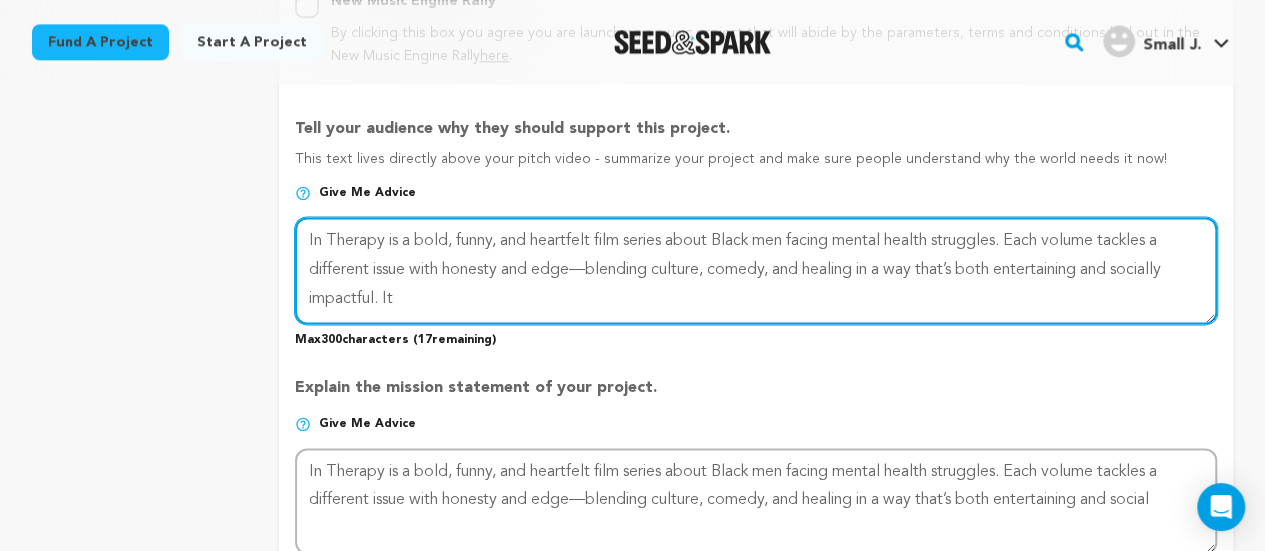 paste on "proves healing ca" 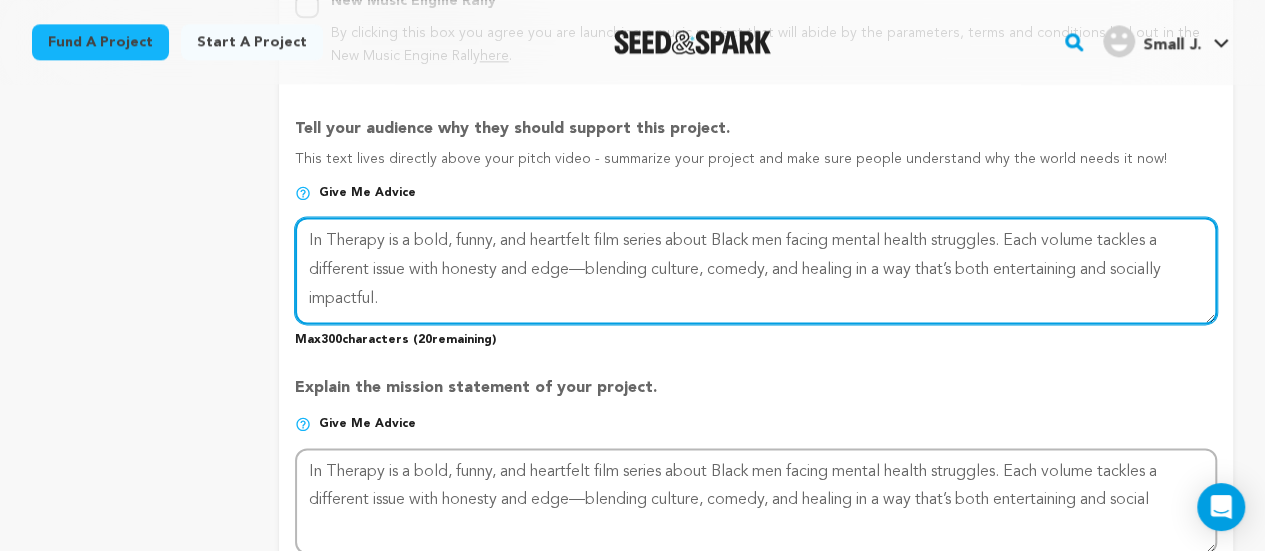 type on "In Therapy is a bold, funny, and heartfelt film series about Black men facing mental health struggles. Each volume tackles a different issue with honesty and edge—blending culture, comedy, and healing in a way that’s both entertaining and socially impactful.
Ask ChatGPT" 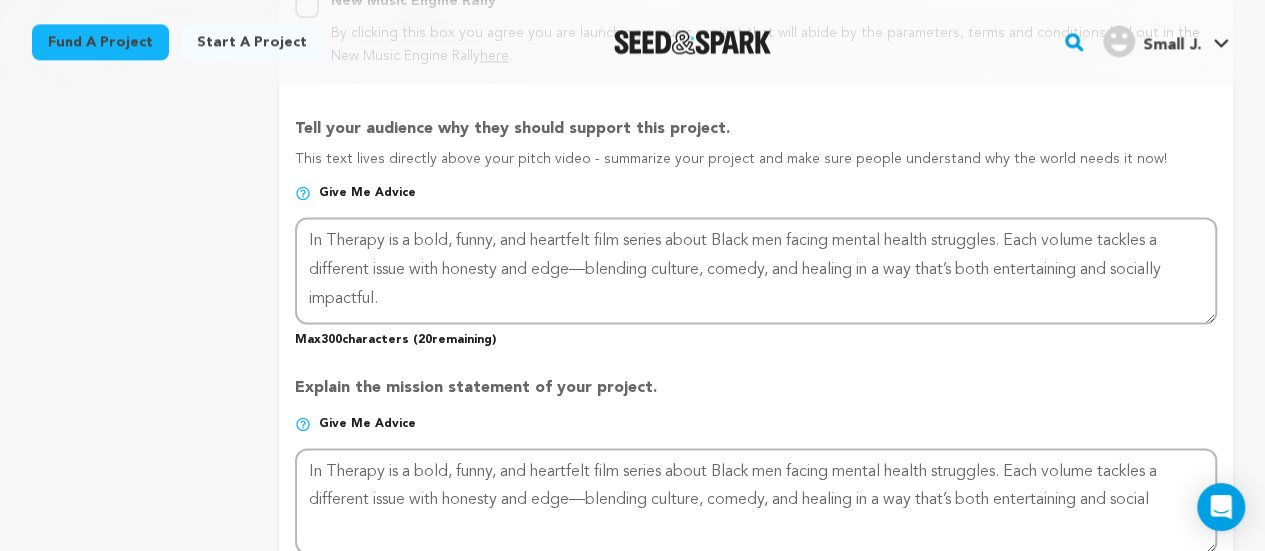 click on "Explain the mission statement of your project." at bounding box center [756, 396] 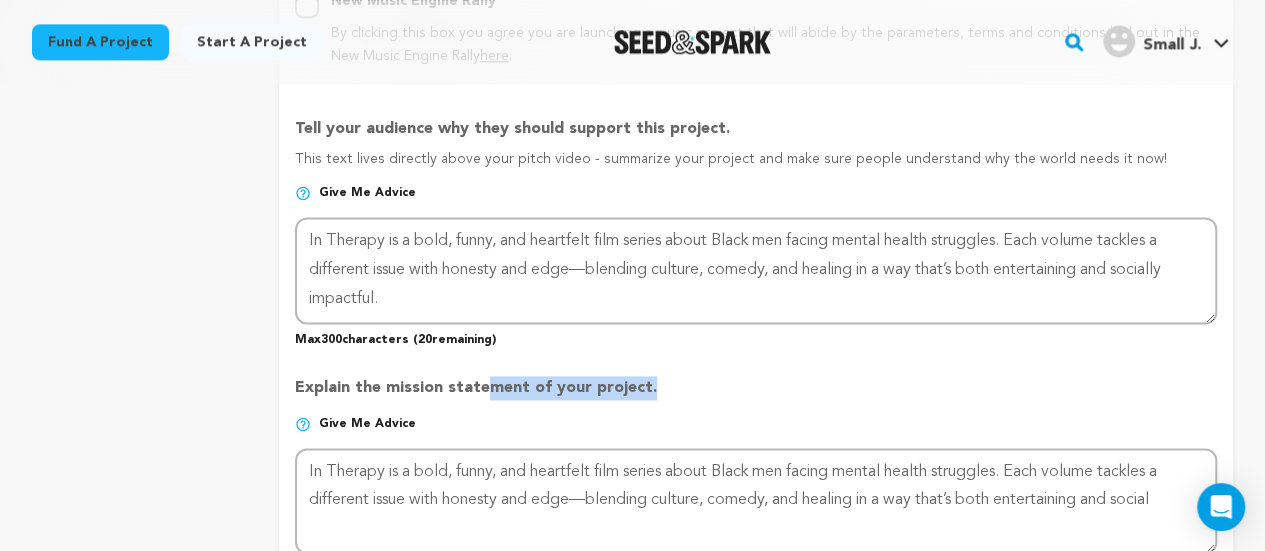 click on "Explain the mission statement of your project." at bounding box center [756, 396] 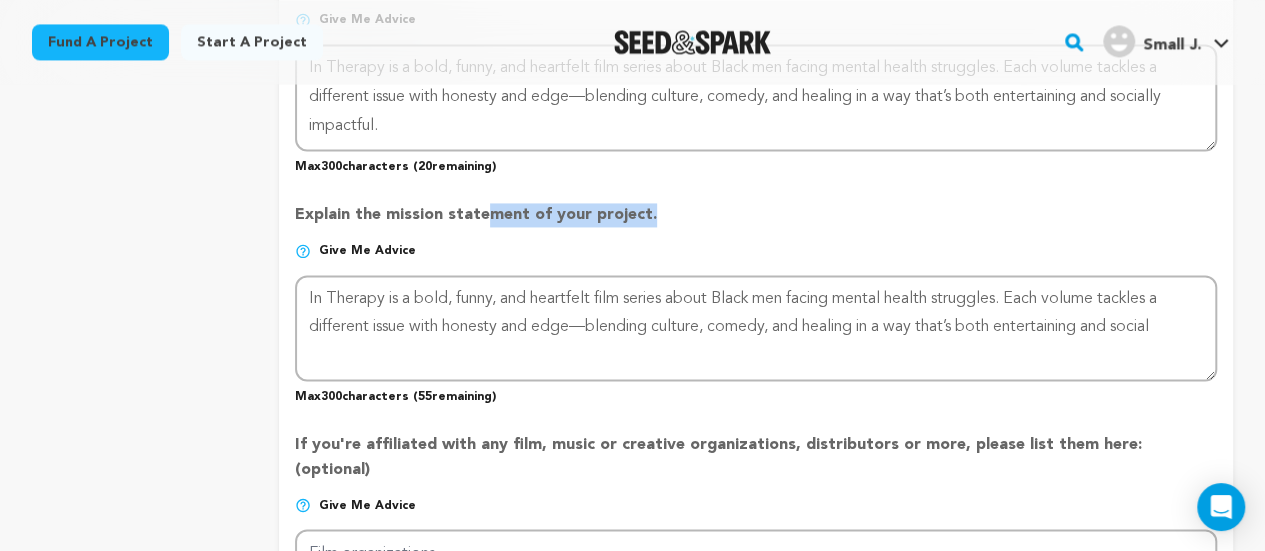 scroll, scrollTop: 1444, scrollLeft: 0, axis: vertical 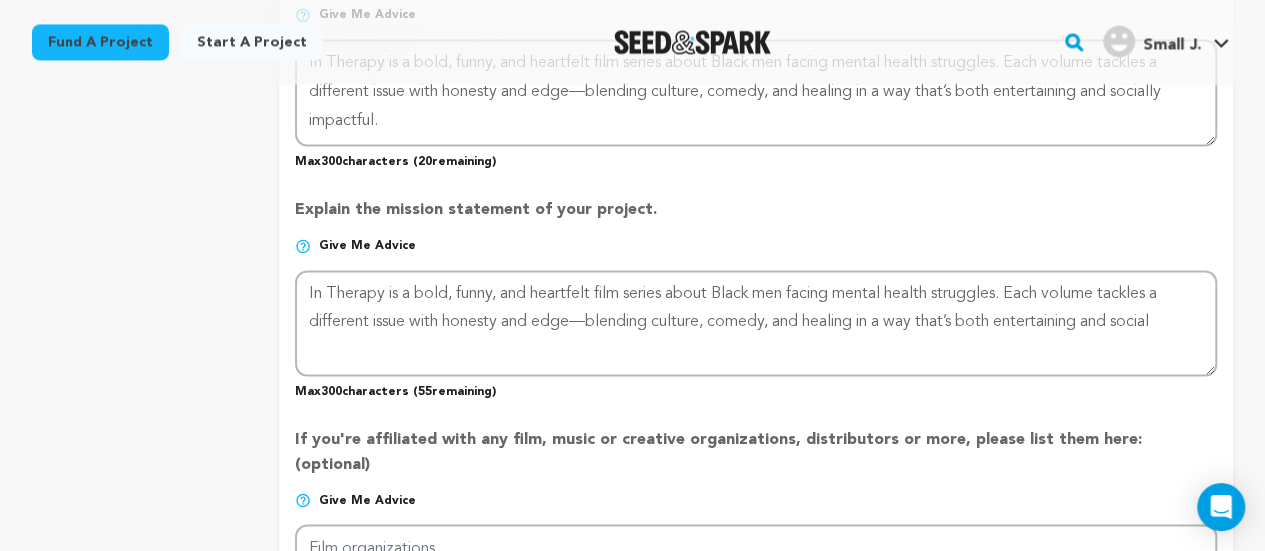 click on "Max  300  characters
( 55  remaining)" at bounding box center (756, 388) 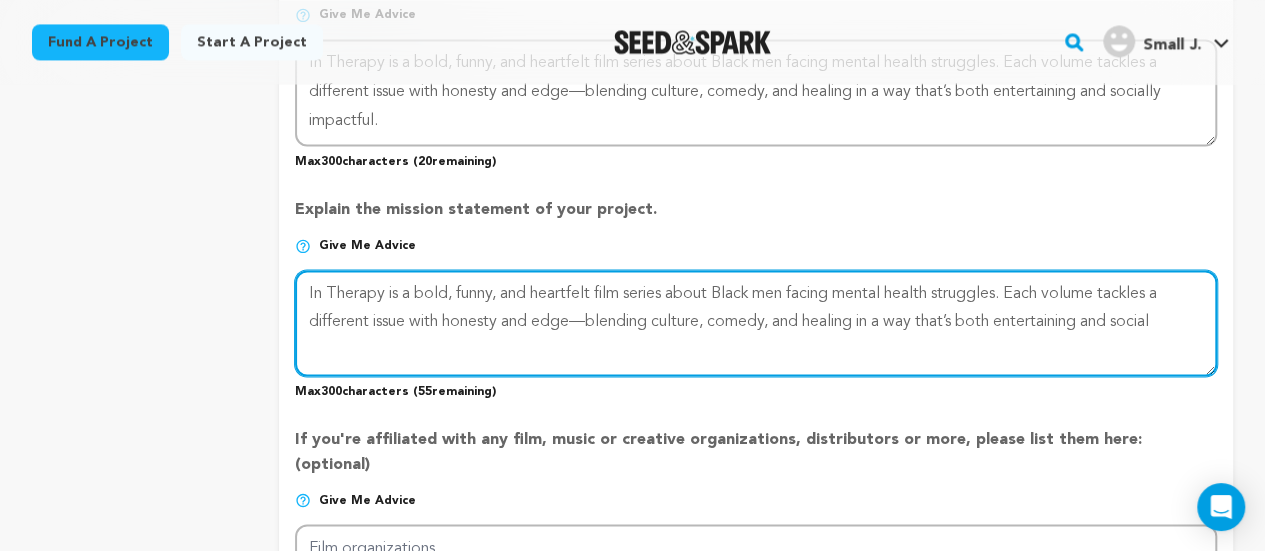 click at bounding box center (756, 323) 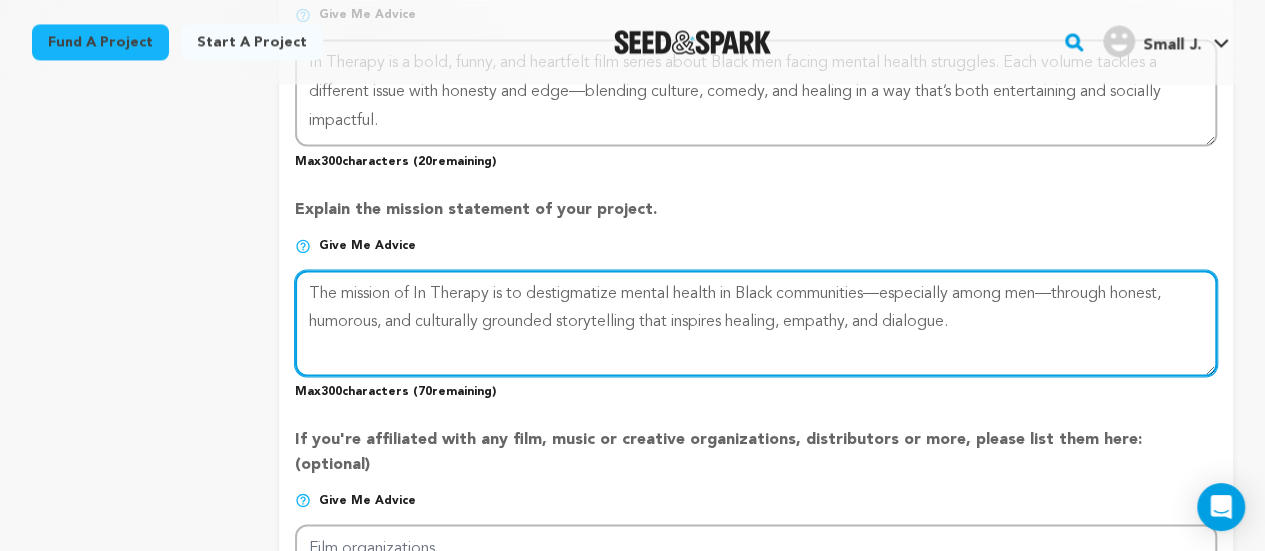 click at bounding box center (756, 323) 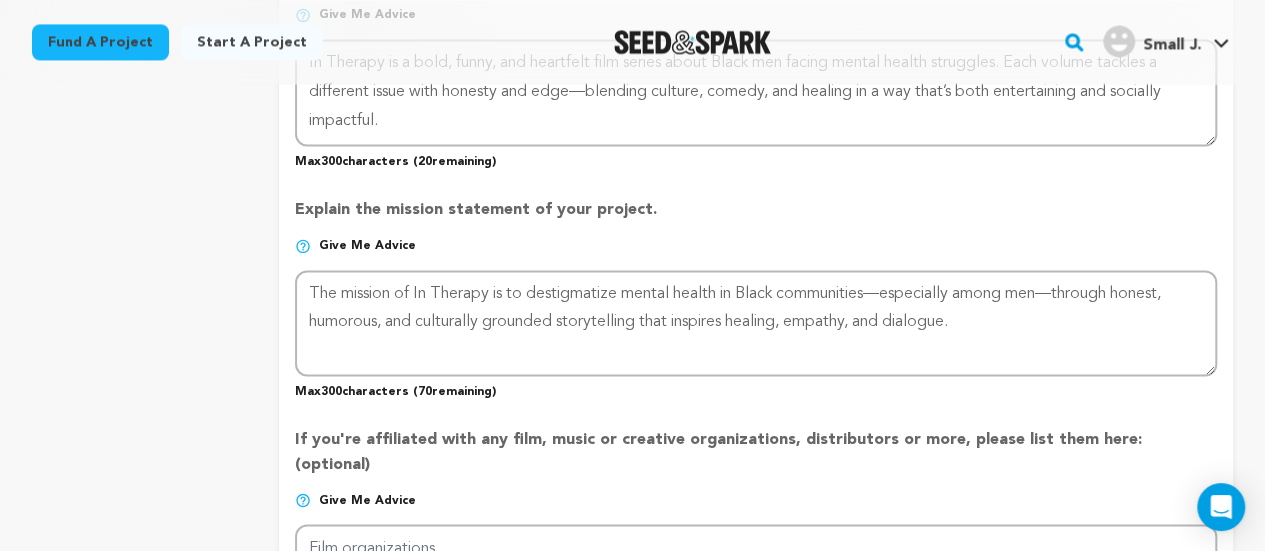 click on "Explain the mission statement of your project." at bounding box center (756, 218) 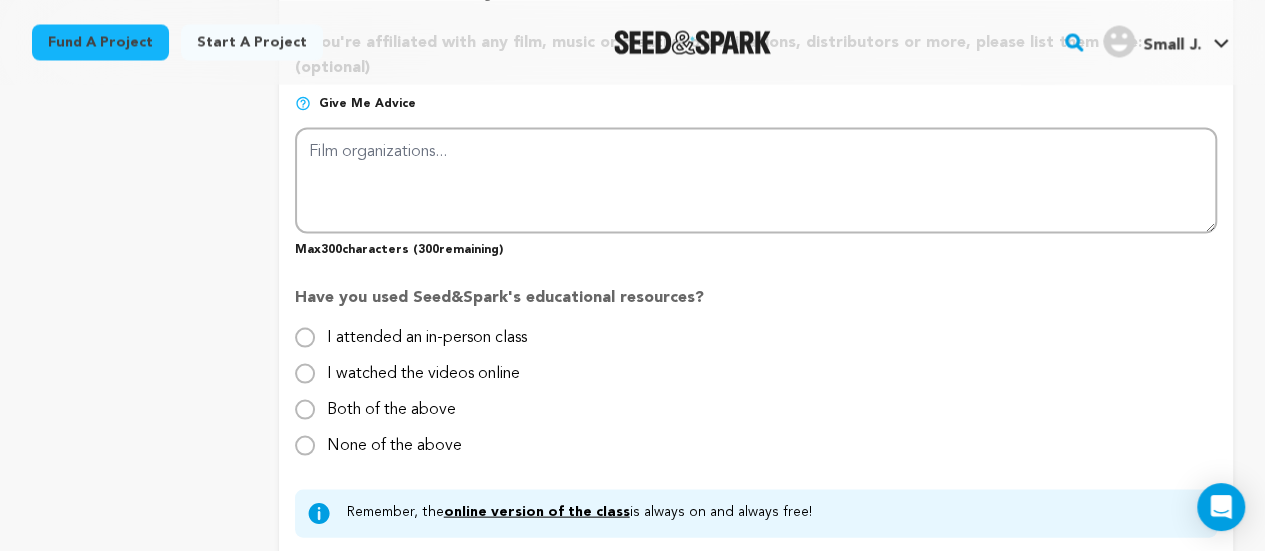 scroll, scrollTop: 1924, scrollLeft: 0, axis: vertical 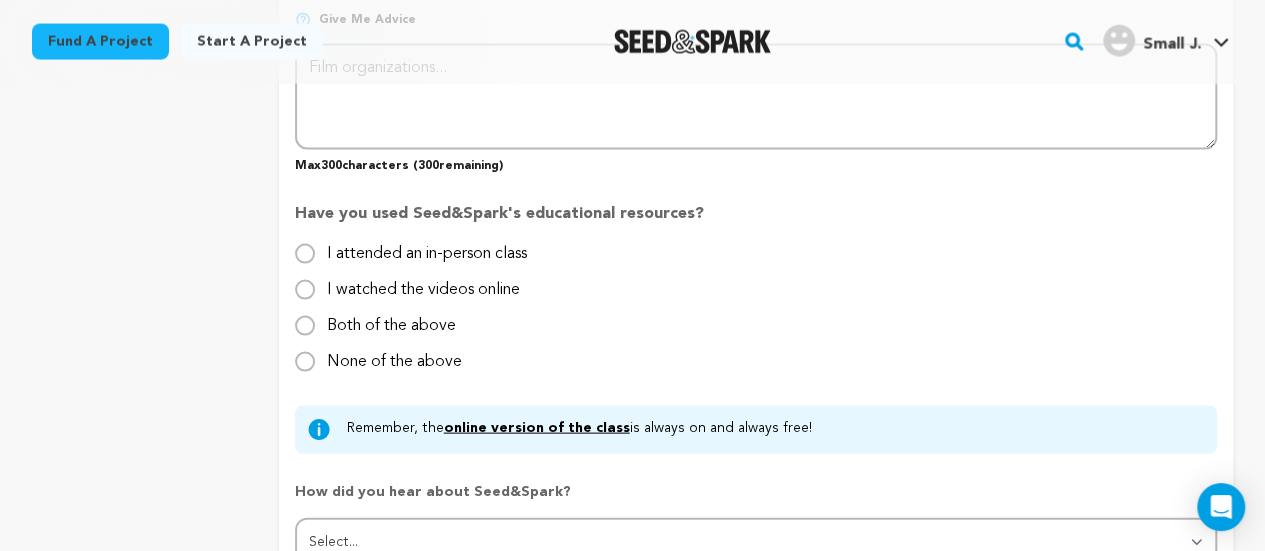 click on "None of the above" at bounding box center (394, 354) 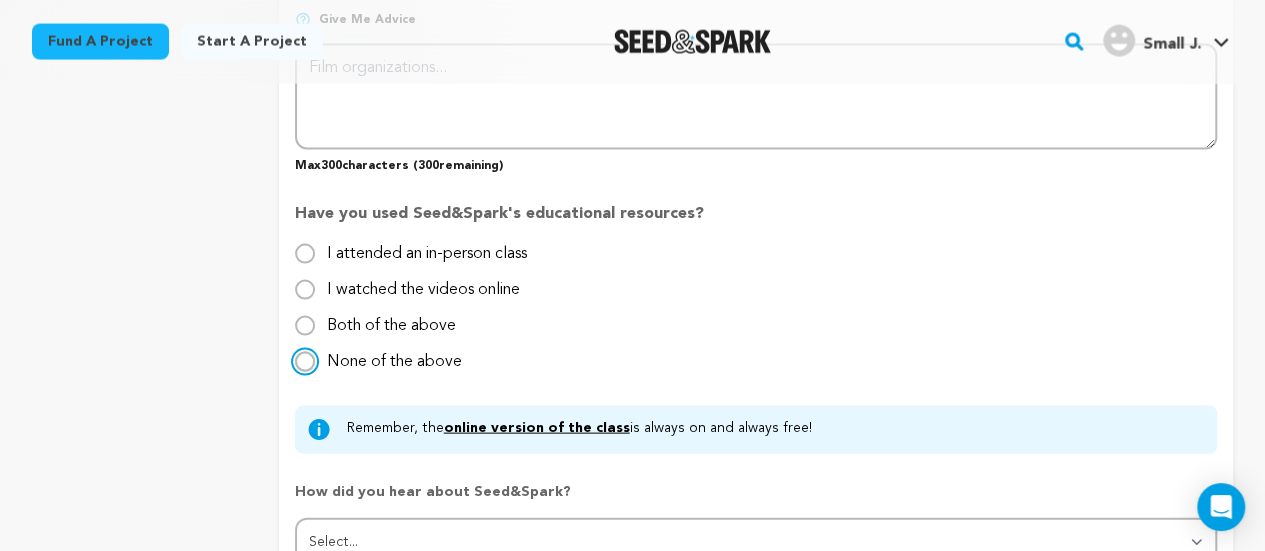 click on "None of the above" at bounding box center [305, 362] 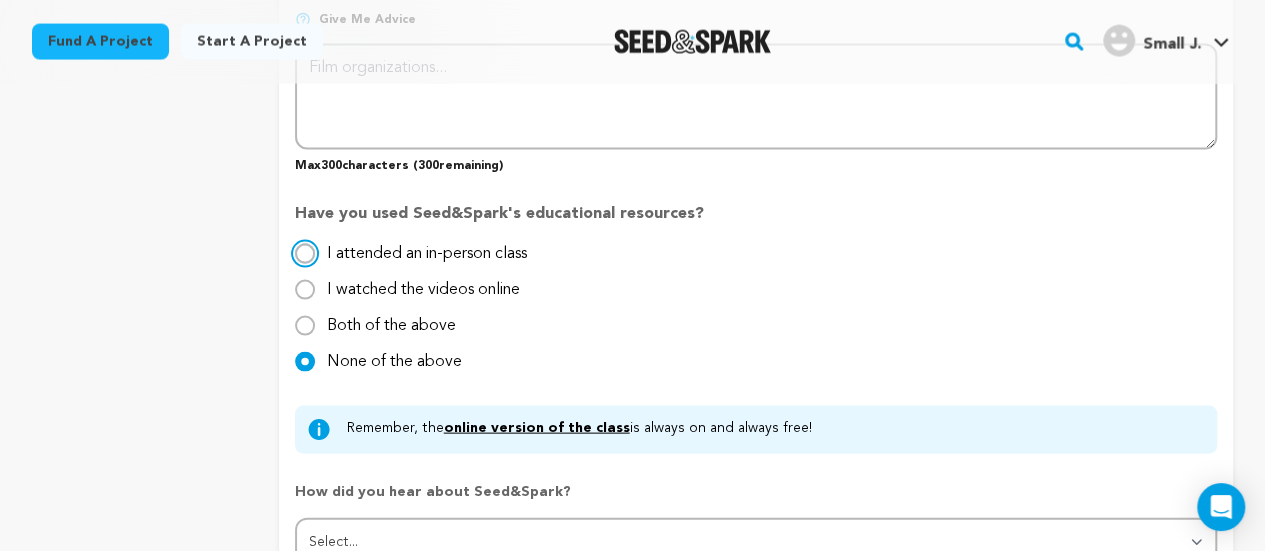 click on "I attended an in-person class" at bounding box center [305, 254] 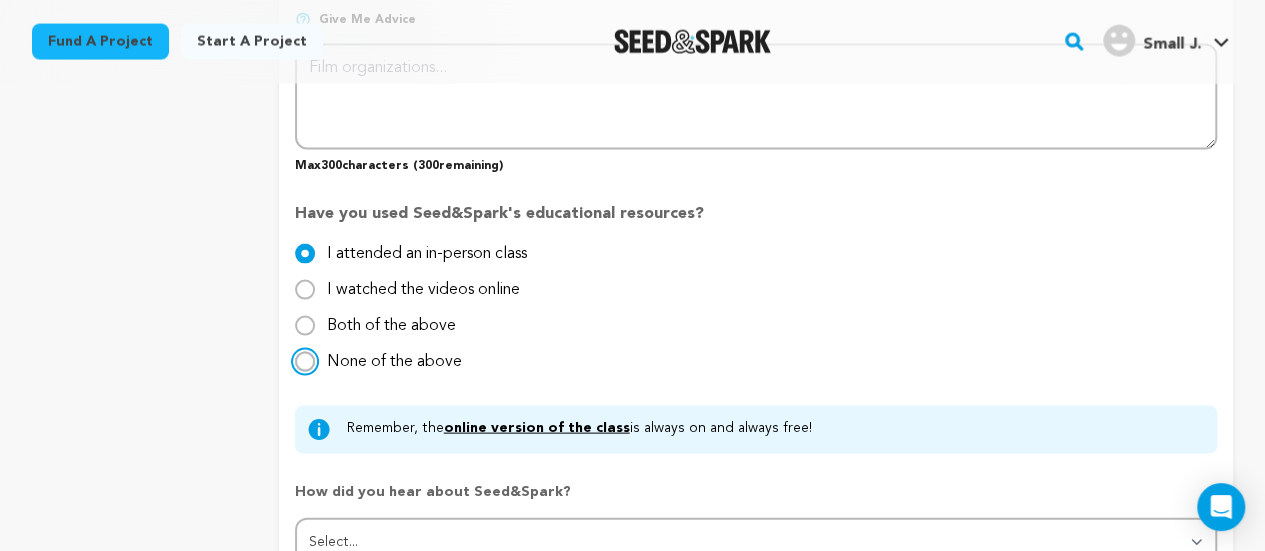 click on "None of the above" at bounding box center [305, 362] 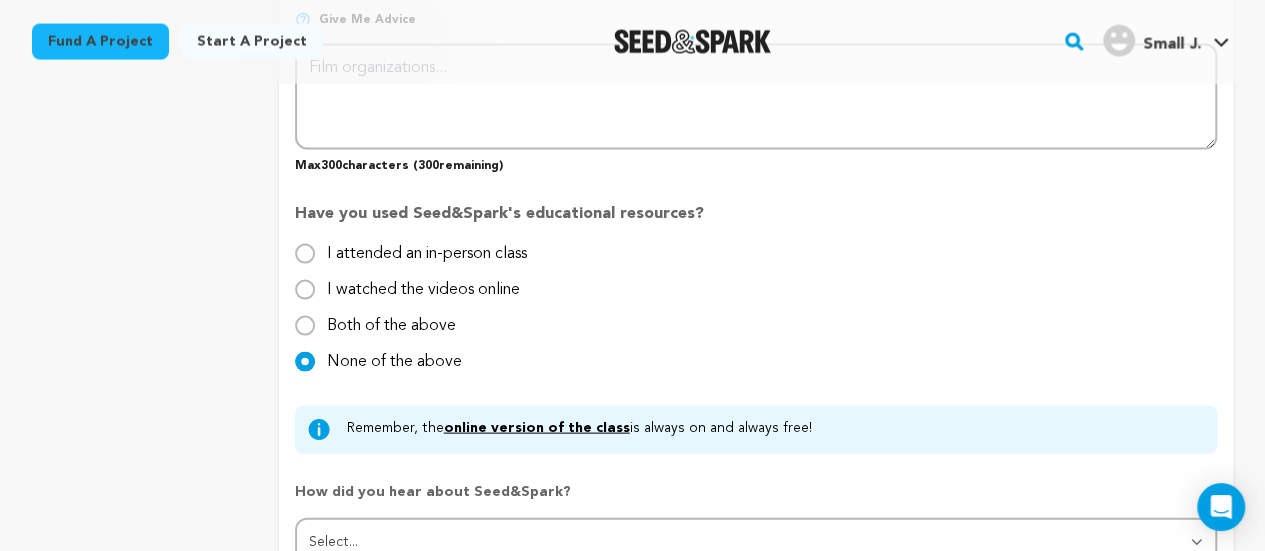 click on "None of the above" at bounding box center (394, 354) 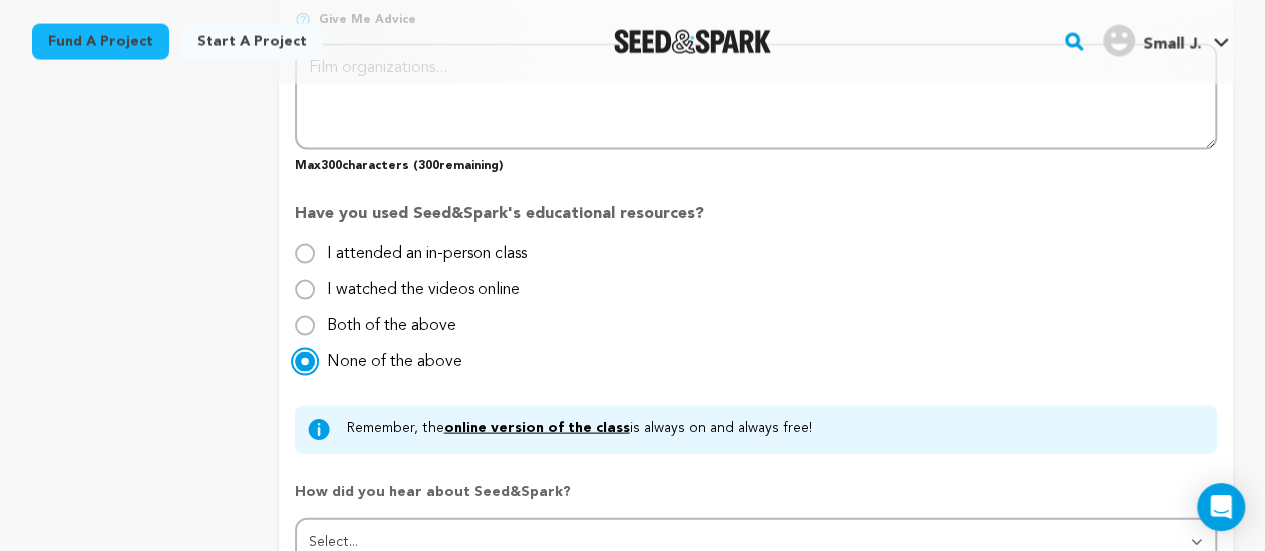 click on "None of the above" at bounding box center (305, 362) 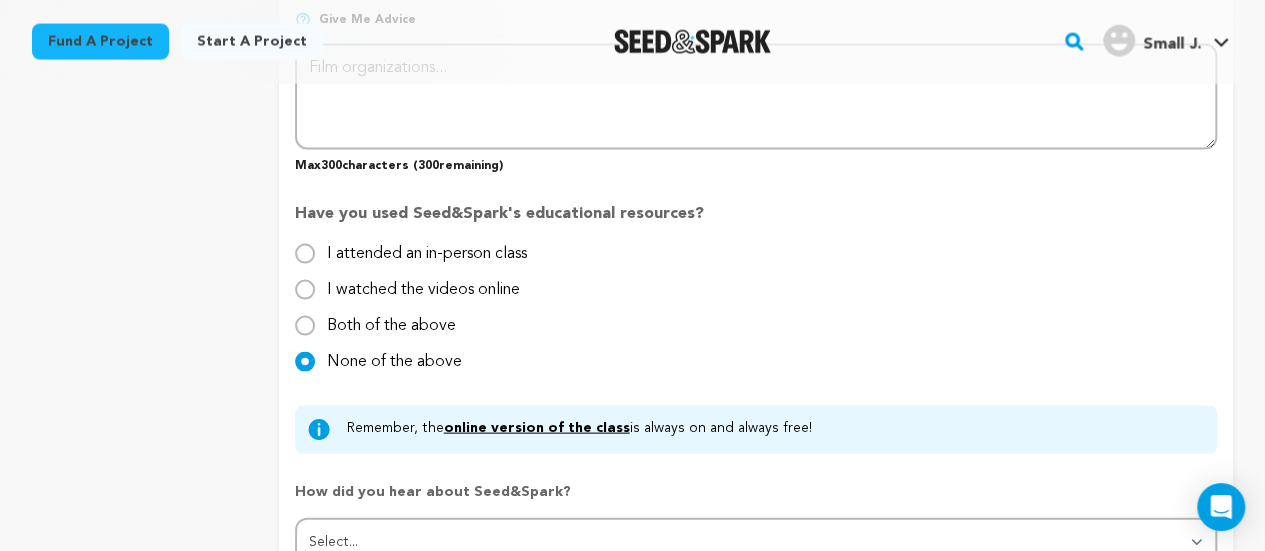 click on "Both of the above" at bounding box center (756, 326) 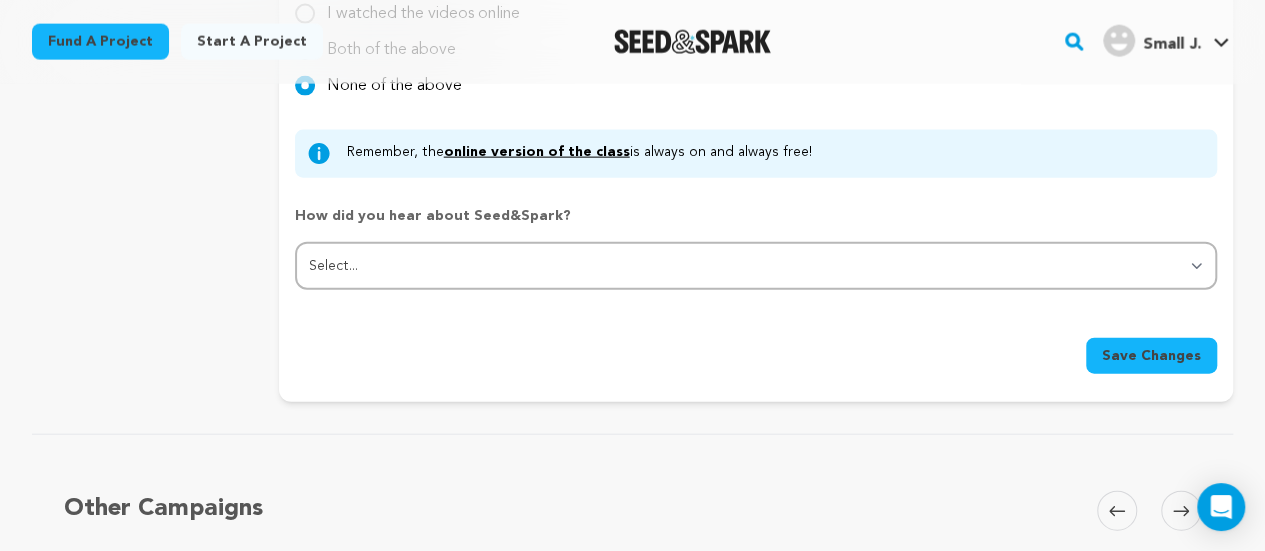 scroll, scrollTop: 2204, scrollLeft: 0, axis: vertical 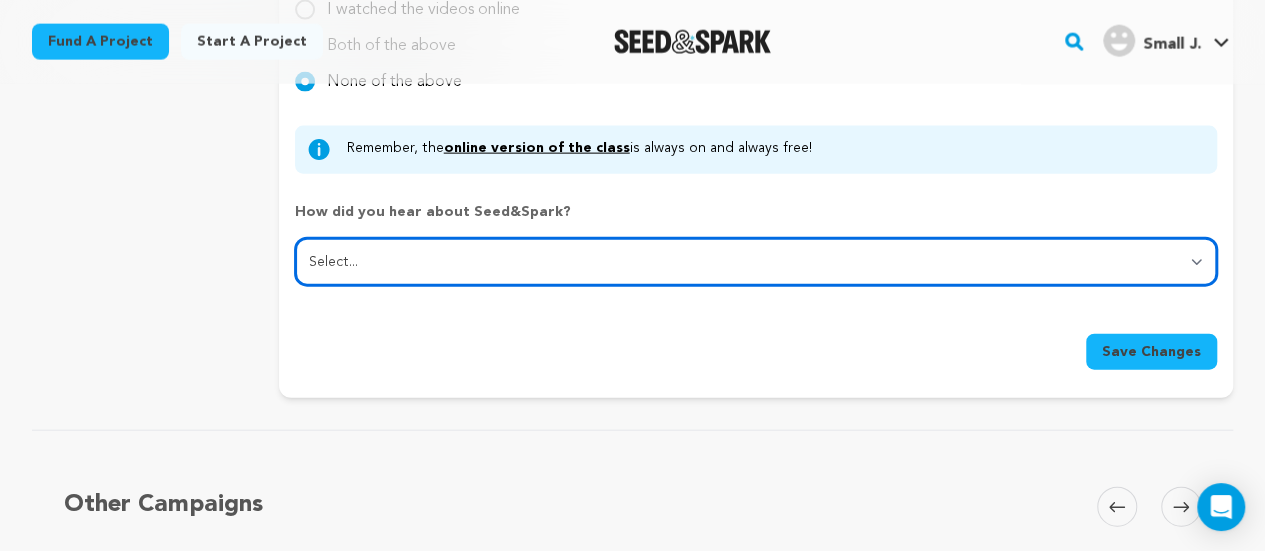 click on "Select...
From a friend Social media Film festival or film organization Took an in-person class Online search Article or podcast Email Other" at bounding box center [756, 262] 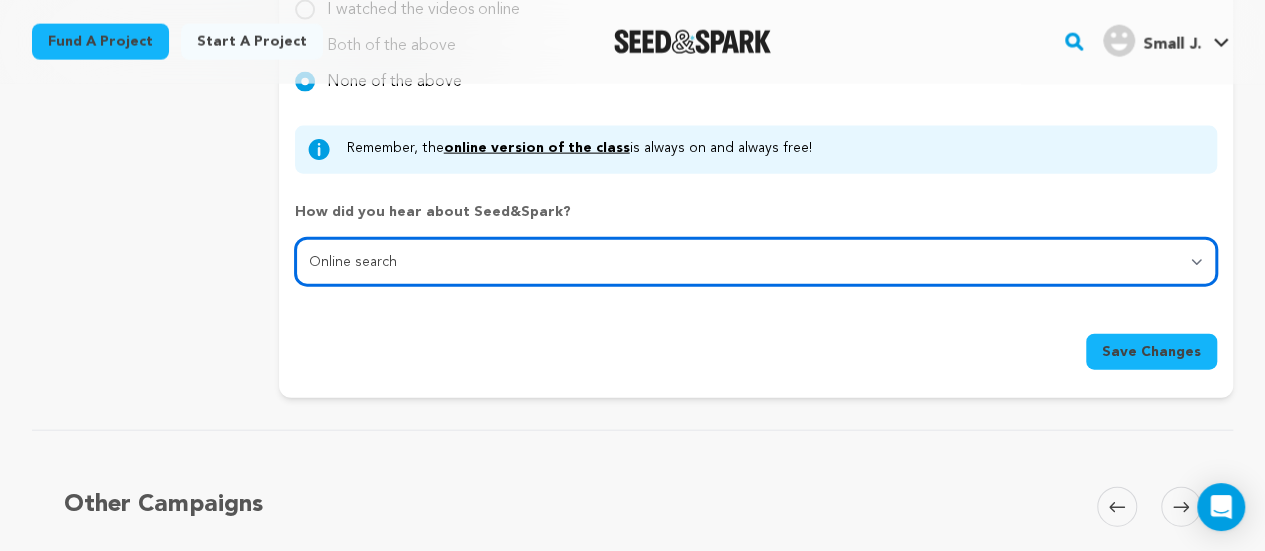 click on "Select...
From a friend Social media Film festival or film organization Took an in-person class Online search Article or podcast Email Other" at bounding box center [756, 262] 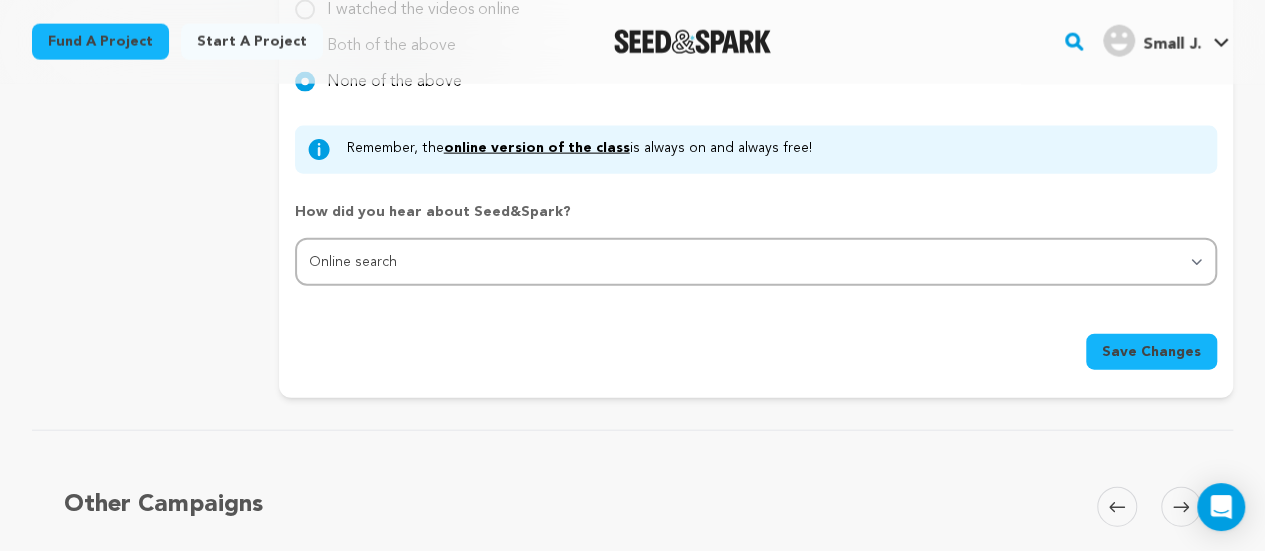 click on "Save Changes" at bounding box center [1151, 352] 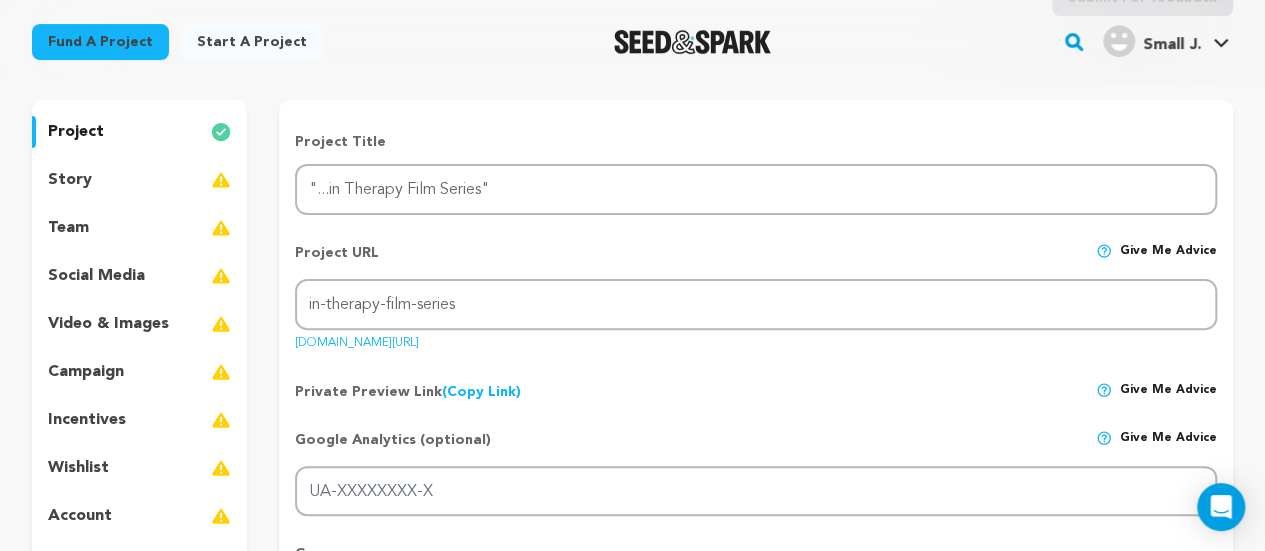 scroll, scrollTop: 0, scrollLeft: 0, axis: both 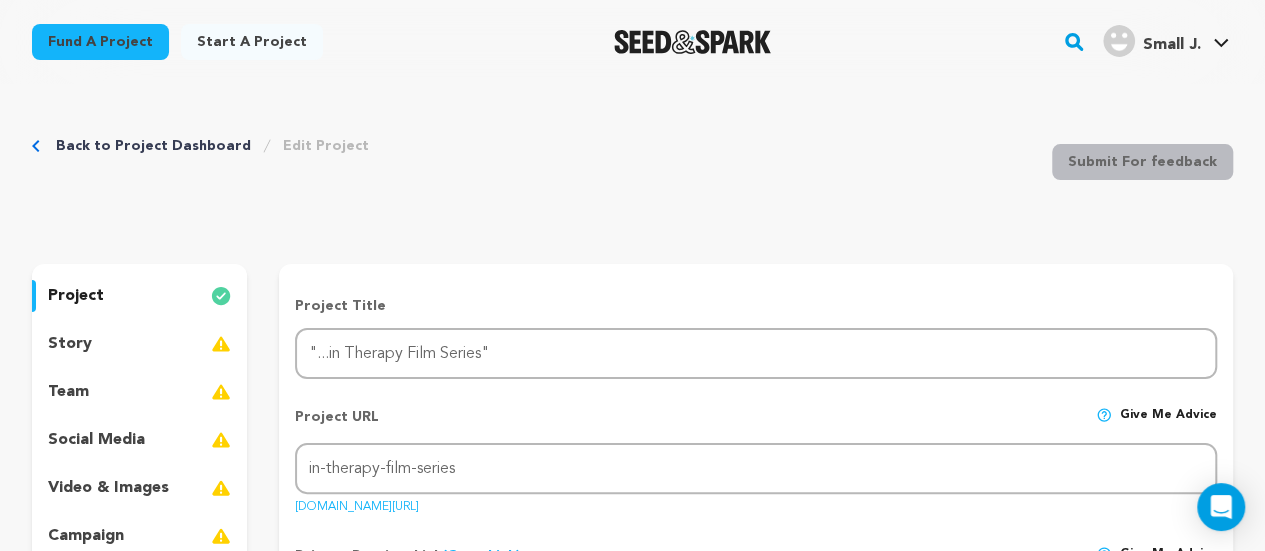 click on "story" at bounding box center (70, 344) 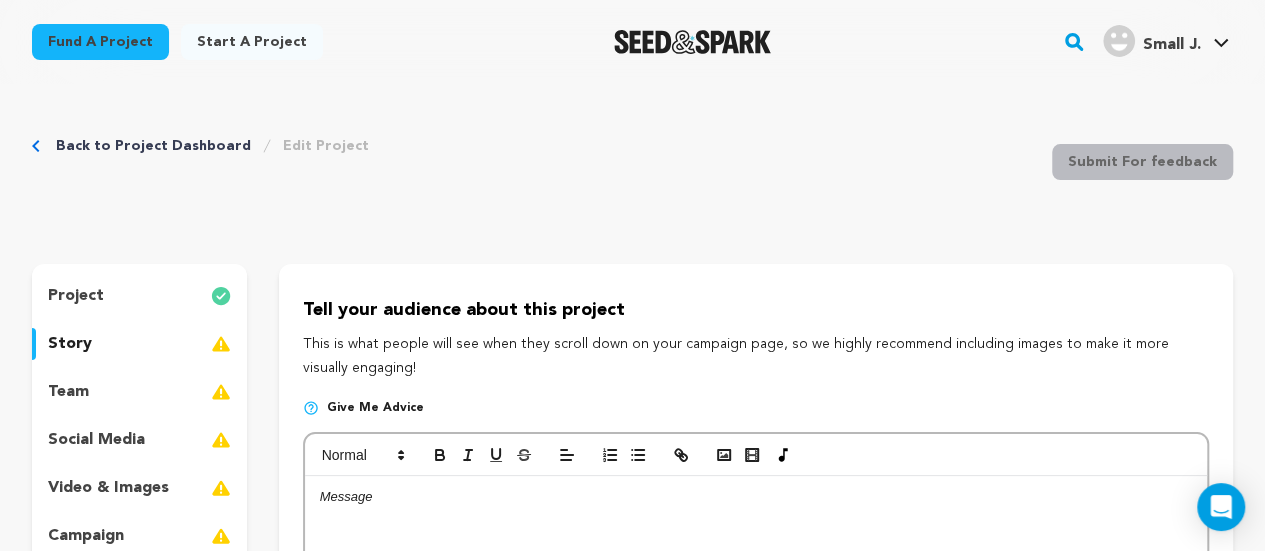 type 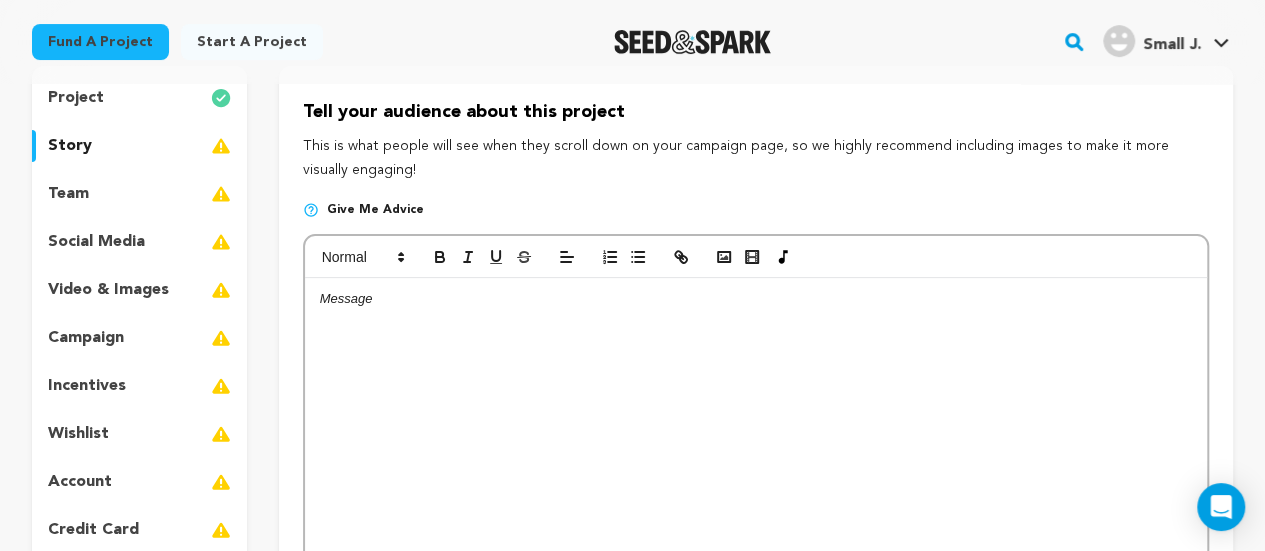 scroll, scrollTop: 200, scrollLeft: 0, axis: vertical 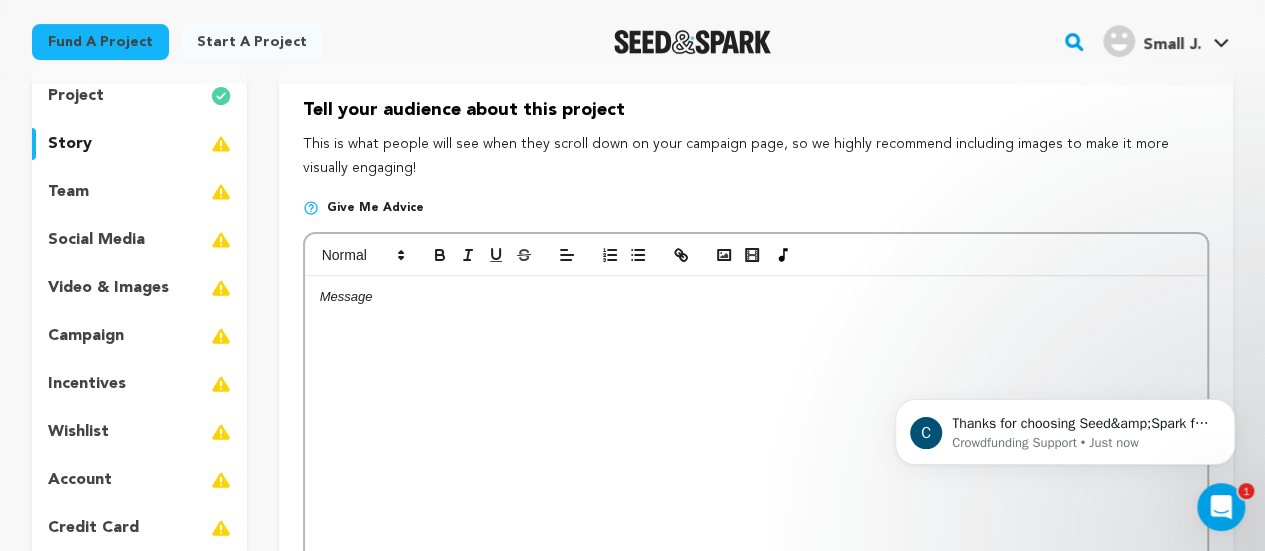 click on "Tell your audience about this project" at bounding box center [756, 110] 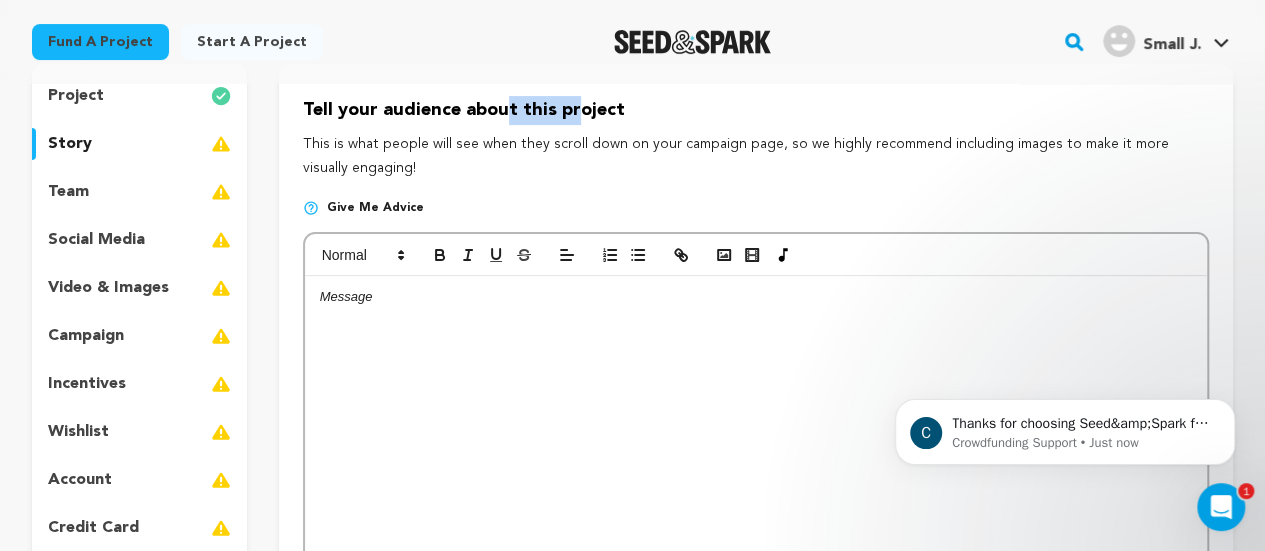 click on "Tell your audience about this project" at bounding box center [756, 110] 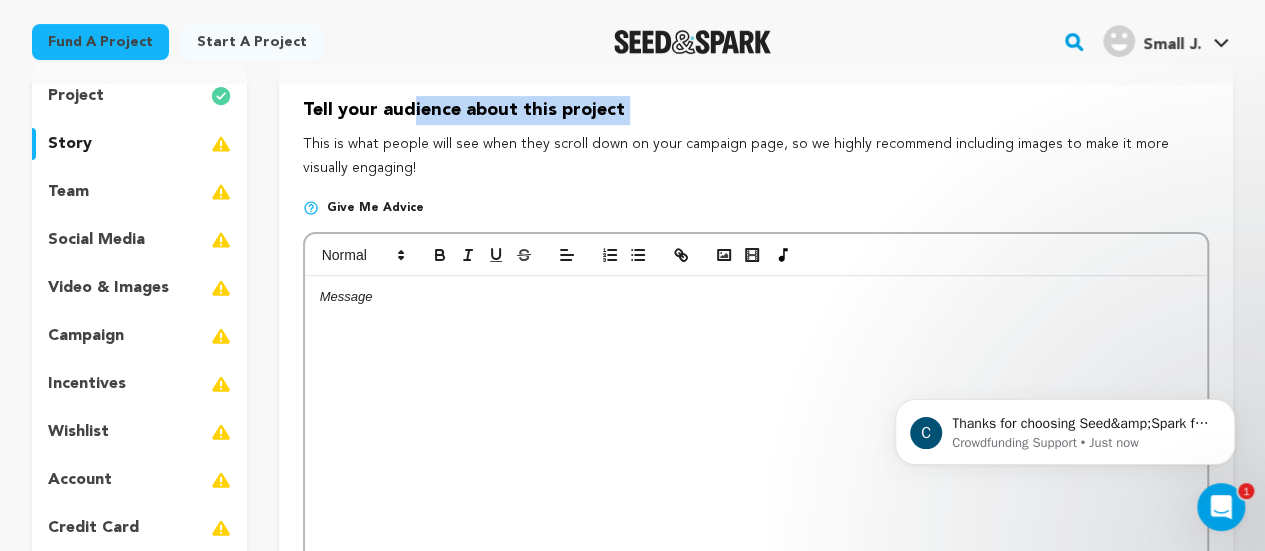 click on "Tell your audience about this project" at bounding box center [756, 110] 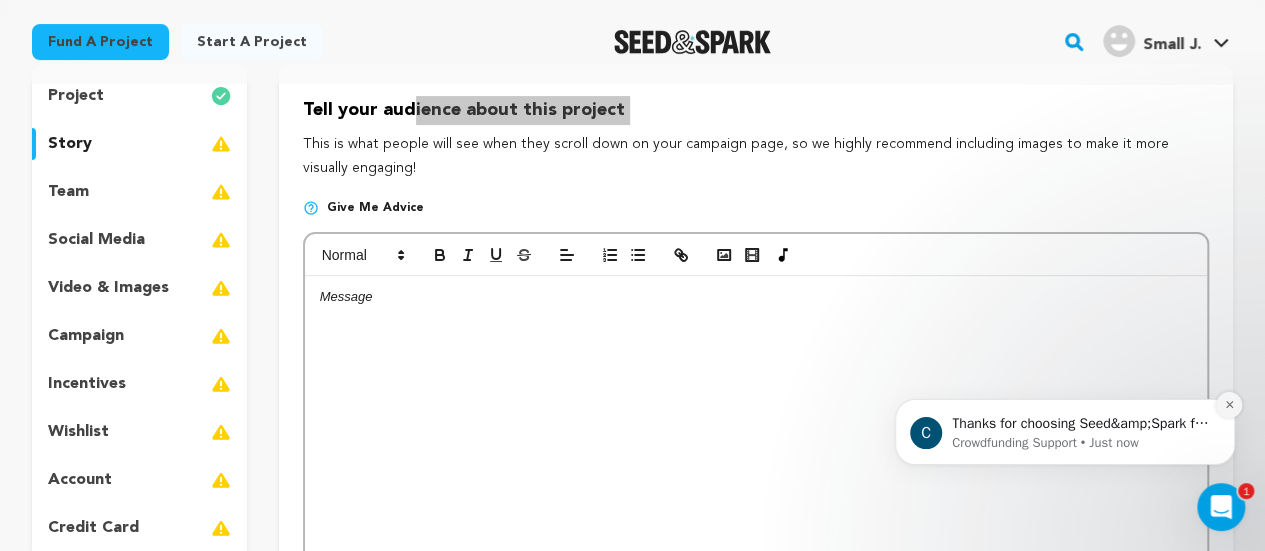 click 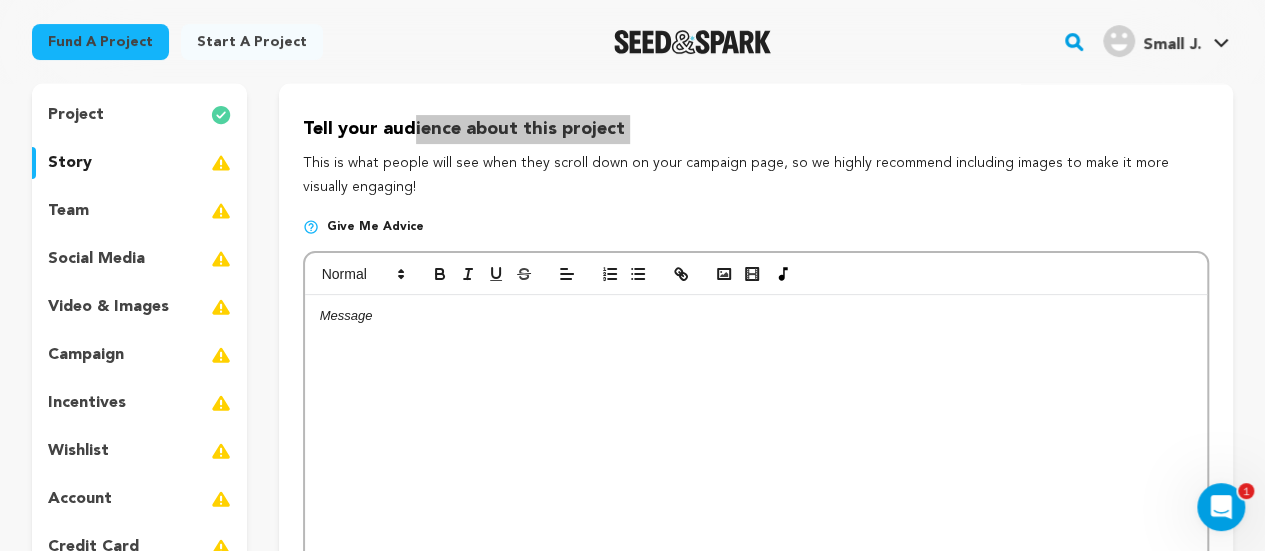 scroll, scrollTop: 127, scrollLeft: 0, axis: vertical 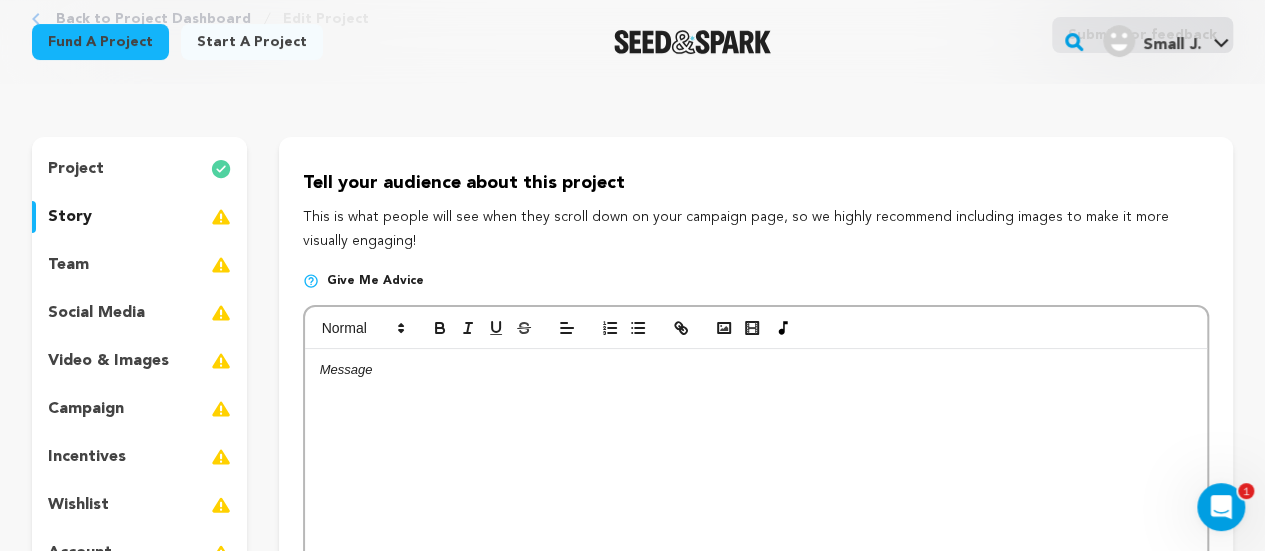 click at bounding box center [756, 499] 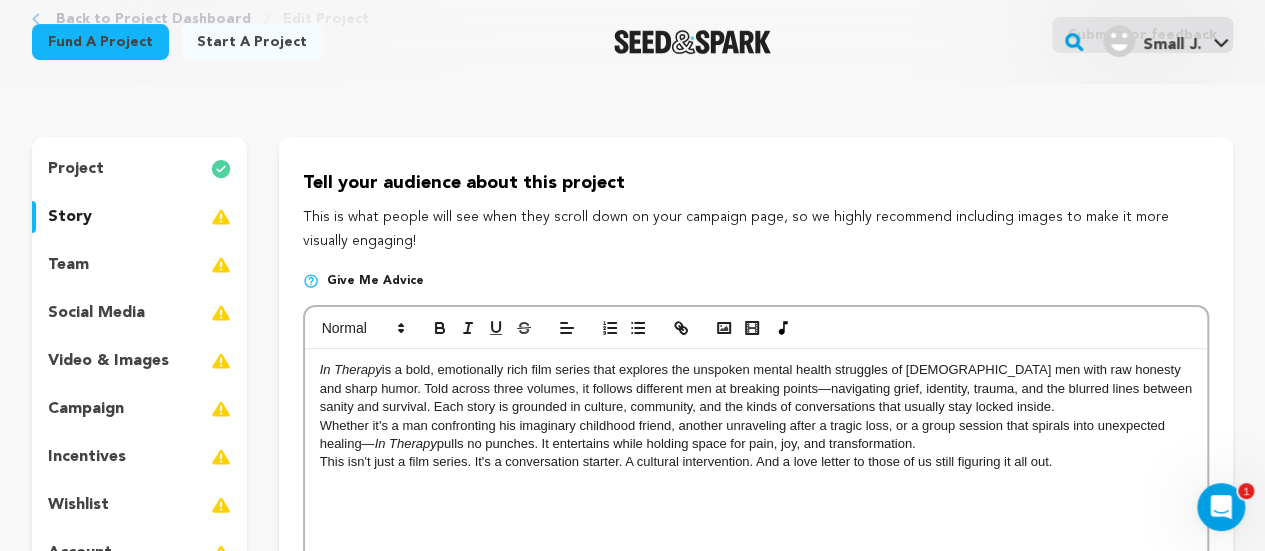 click on "Whether it's a man confronting his imaginary childhood friend, another unraveling after a tragic loss, or a group session that spirals into unexpected healing— In Therapy  pulls no punches. It entertains while holding space for pain, joy, and transformation." at bounding box center (756, 435) 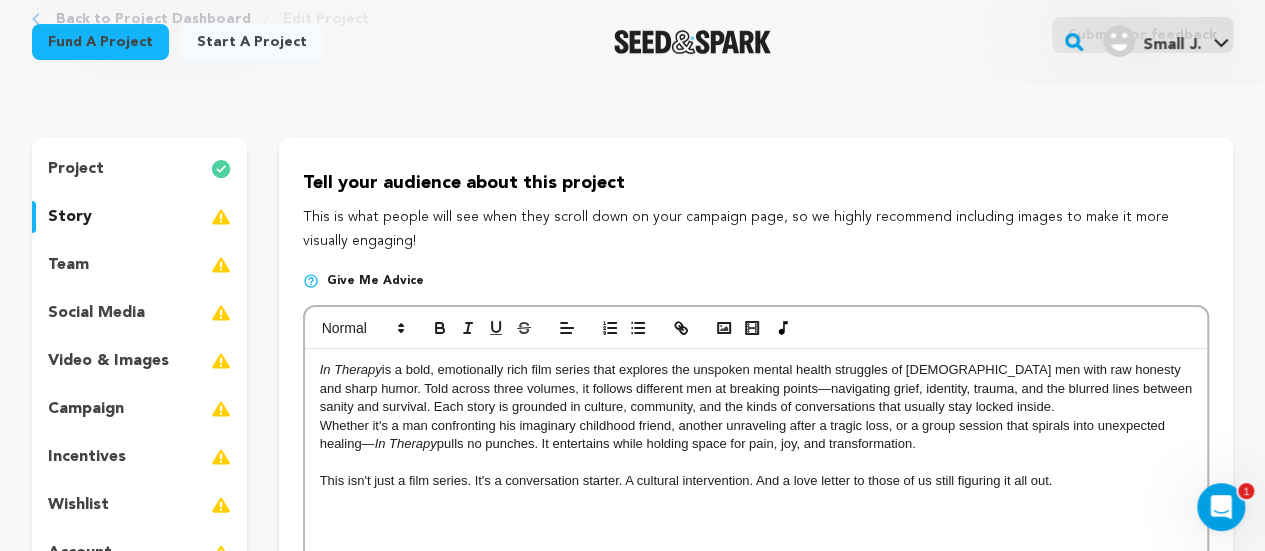 click on "In Therapy  is a bold, emotionally rich film series that explores the unspoken mental health struggles of Black men with raw honesty and sharp humor. Told across three volumes, it follows different men at breaking points—navigating grief, identity, trauma, and the blurred lines between sanity and survival. Each story is grounded in culture, community, and the kinds of conversations that usually stay locked inside." at bounding box center [756, 388] 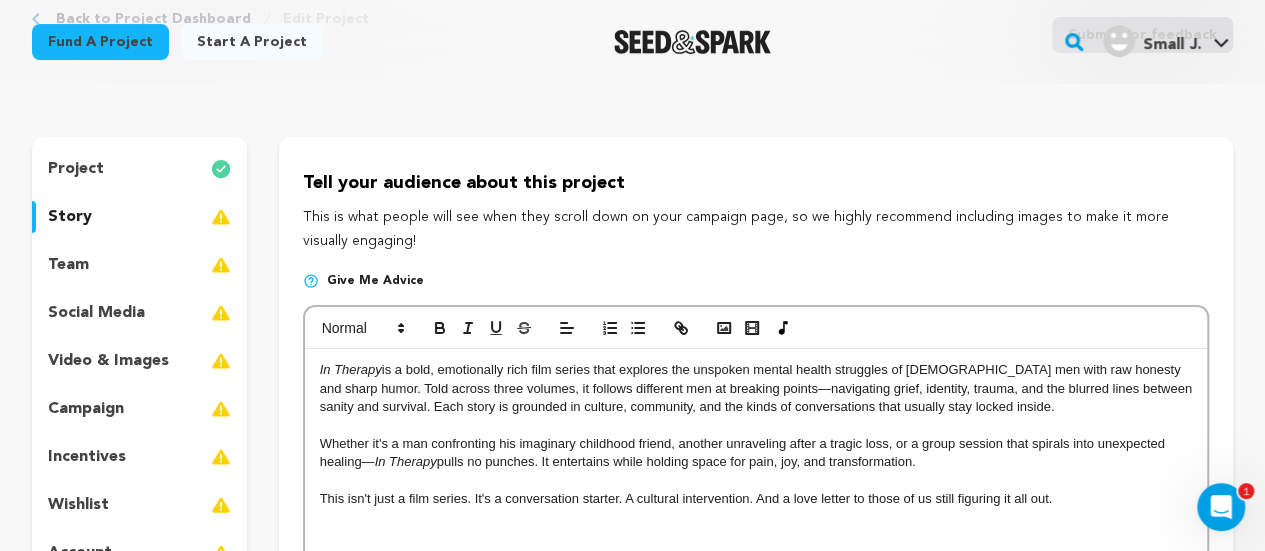 click on "In Therapy  is a bold, emotionally rich film series that explores the unspoken mental health struggles of Black men with raw honesty and sharp humor. Told across three volumes, it follows different men at breaking points—navigating grief, identity, trauma, and the blurred lines between sanity and survival. Each story is grounded in culture, community, and the kinds of conversations that usually stay locked inside. Whether it's a man confronting his imaginary childhood friend, another unraveling after a tragic loss, or a group session that spirals into unexpected healing— In Therapy  pulls no punches. It entertains while holding space for pain, joy, and transformation. This isn't just a film series. It's a conversation starter. A cultural intervention. And a love letter to those of us still figuring it all out." at bounding box center (756, 499) 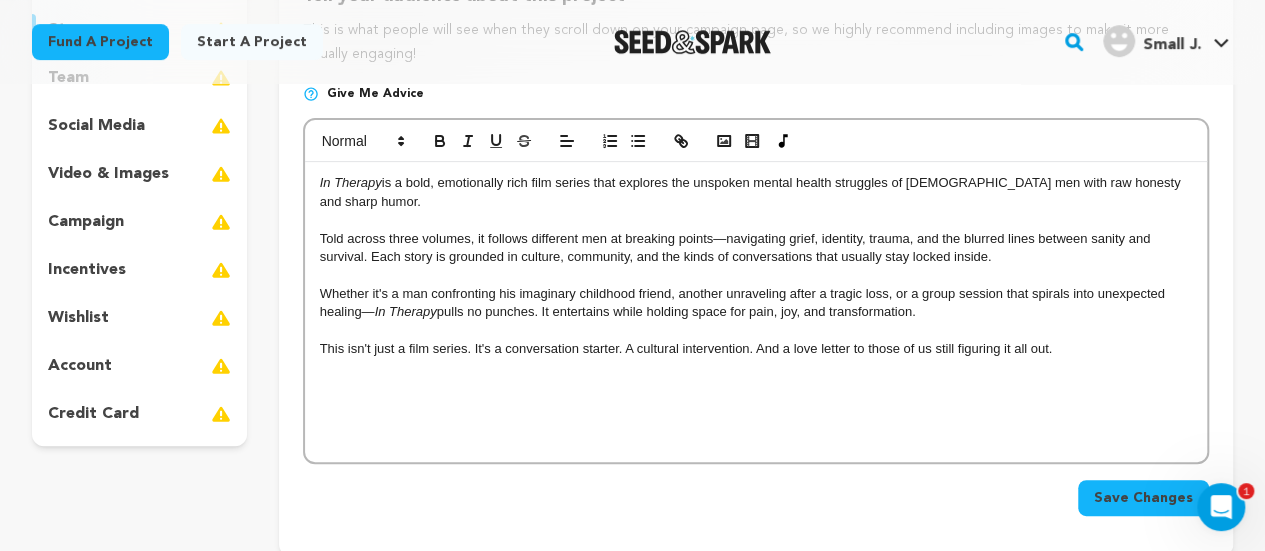 scroll, scrollTop: 394, scrollLeft: 0, axis: vertical 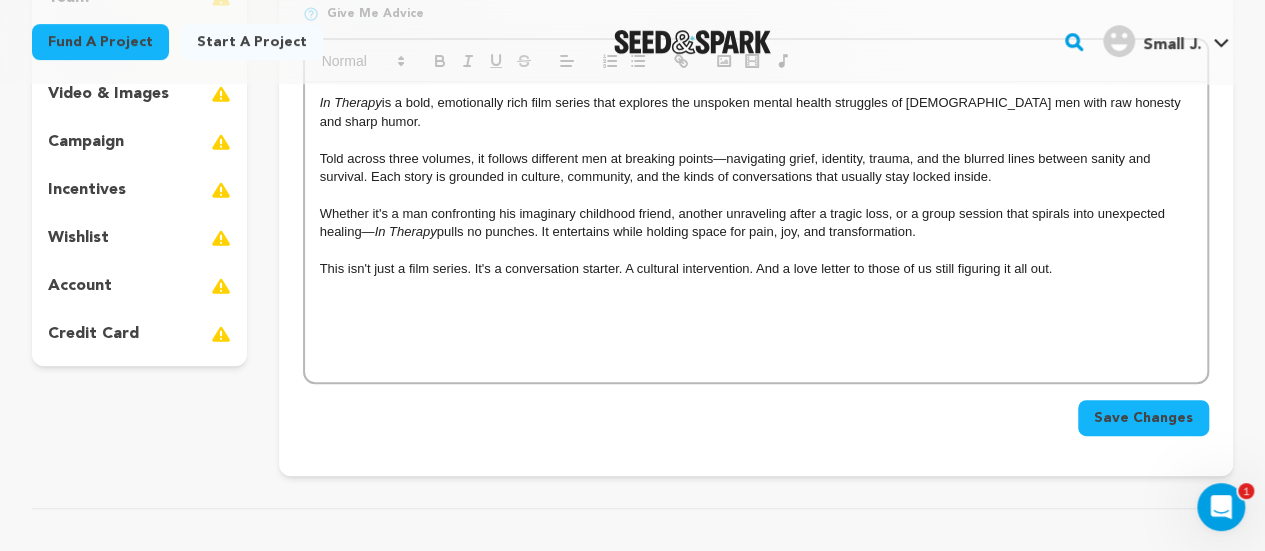 click on "Save Changes" at bounding box center [1143, 418] 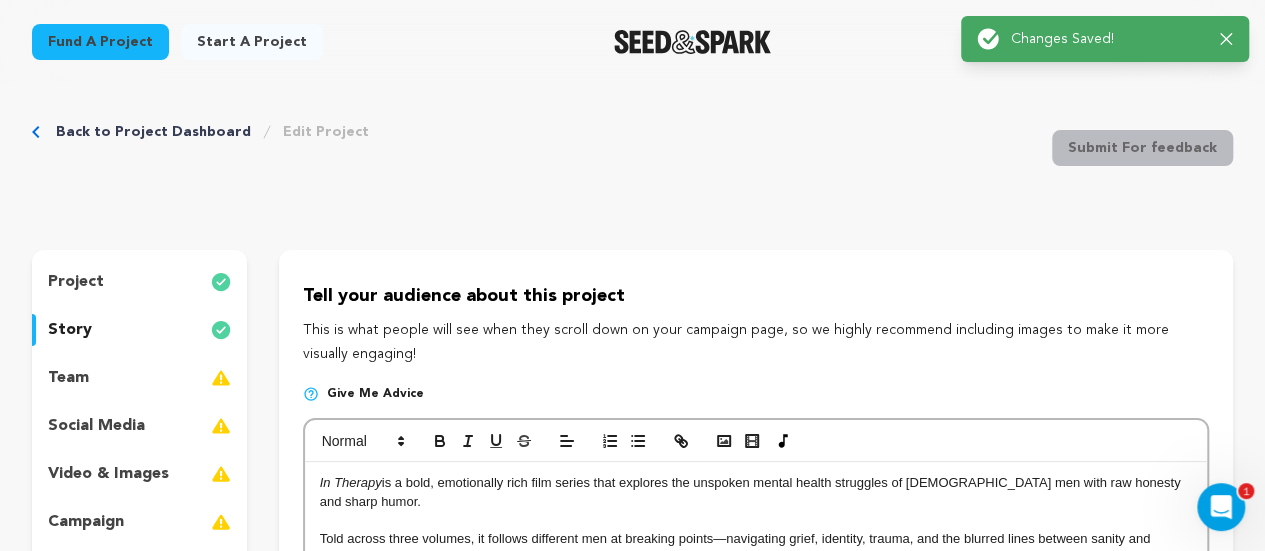 scroll, scrollTop: 0, scrollLeft: 0, axis: both 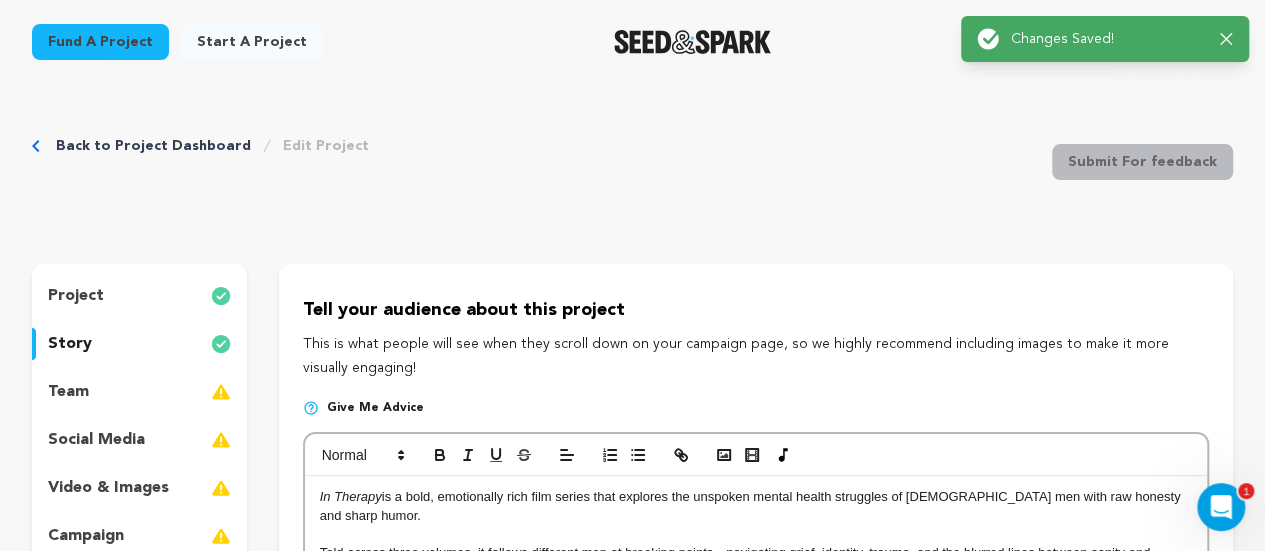 click on "team" at bounding box center [139, 392] 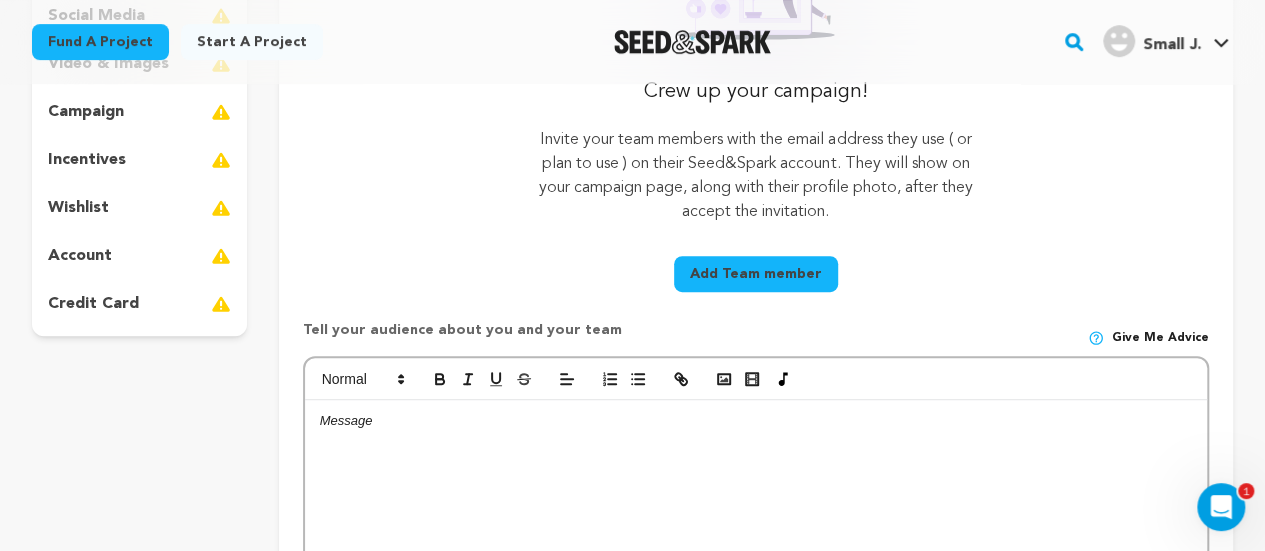 scroll, scrollTop: 422, scrollLeft: 0, axis: vertical 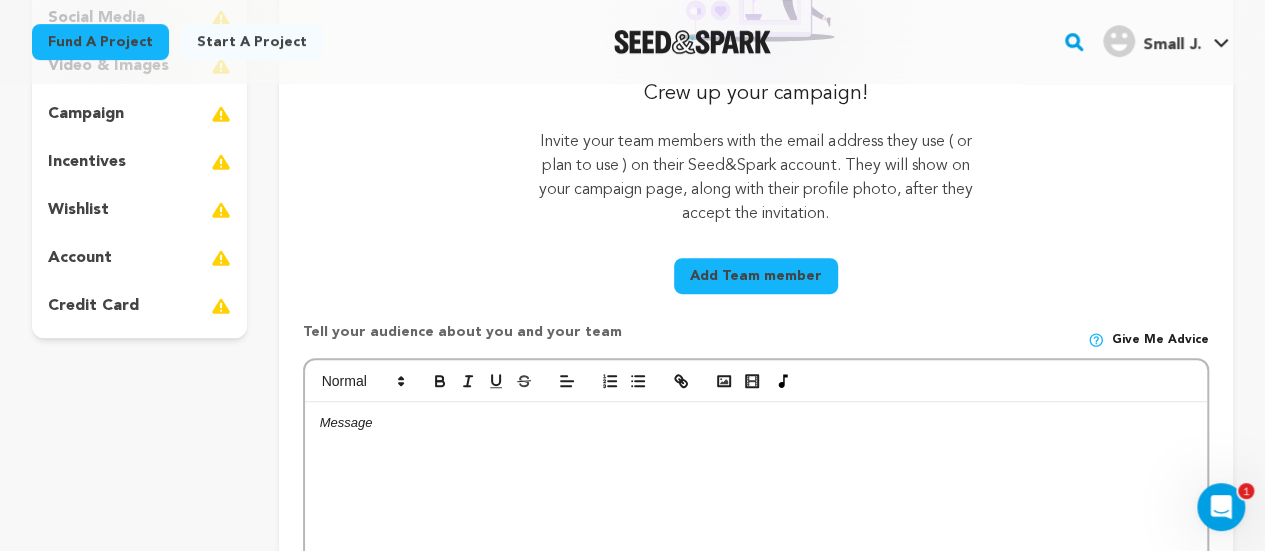 click at bounding box center [756, 552] 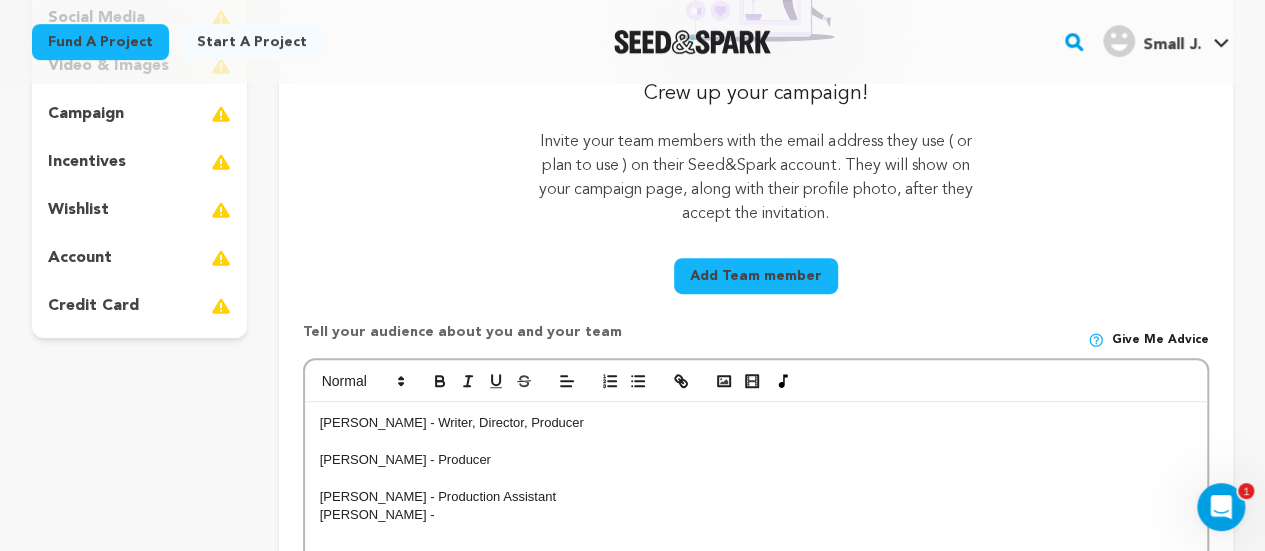 click on "Cory Davis - Producer" at bounding box center (756, 460) 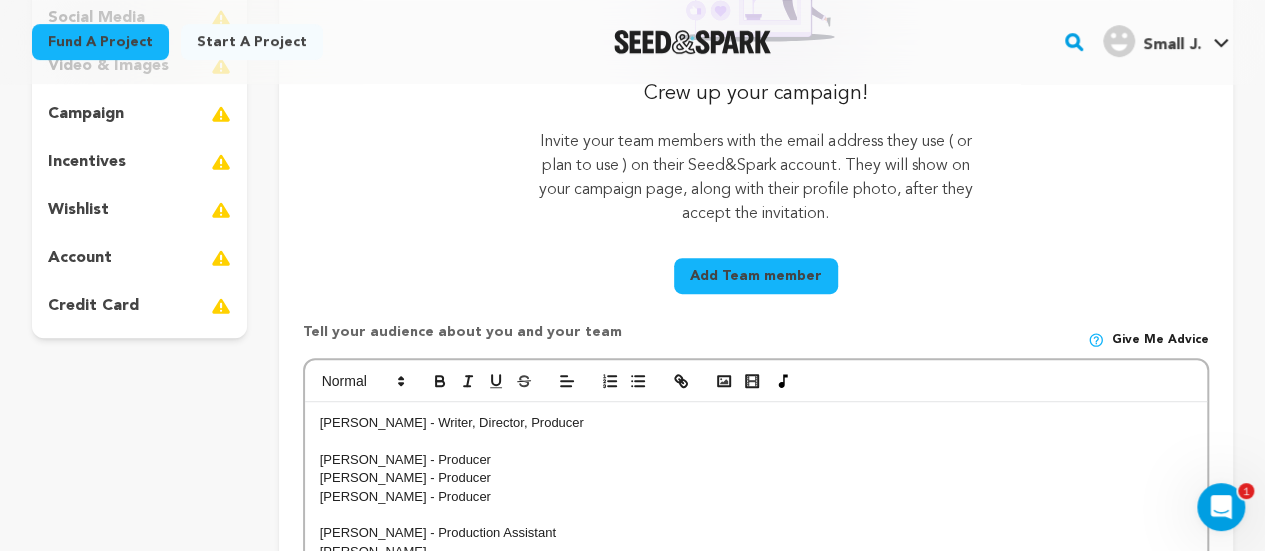 scroll, scrollTop: 430, scrollLeft: 0, axis: vertical 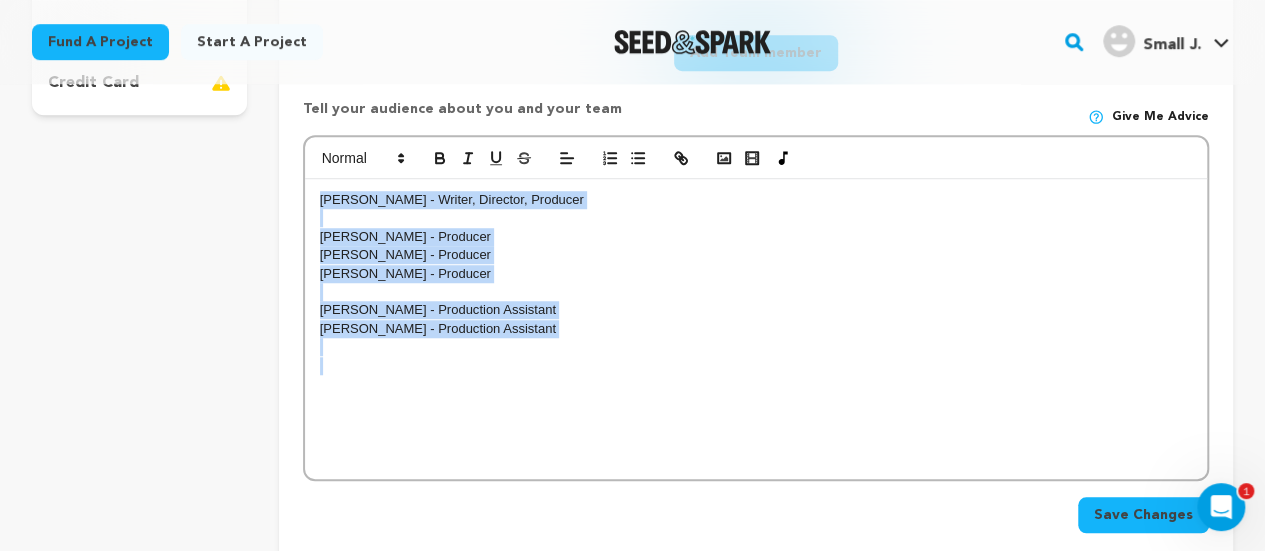 drag, startPoint x: 397, startPoint y: 409, endPoint x: 235, endPoint y: 127, distance: 325.21994 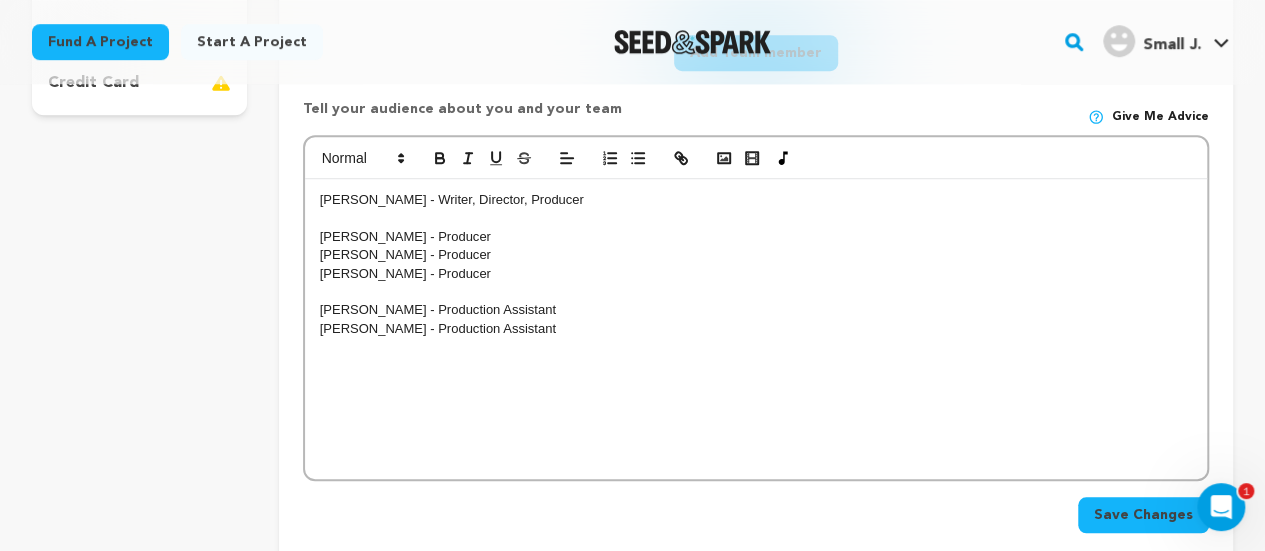 scroll, scrollTop: 0, scrollLeft: 0, axis: both 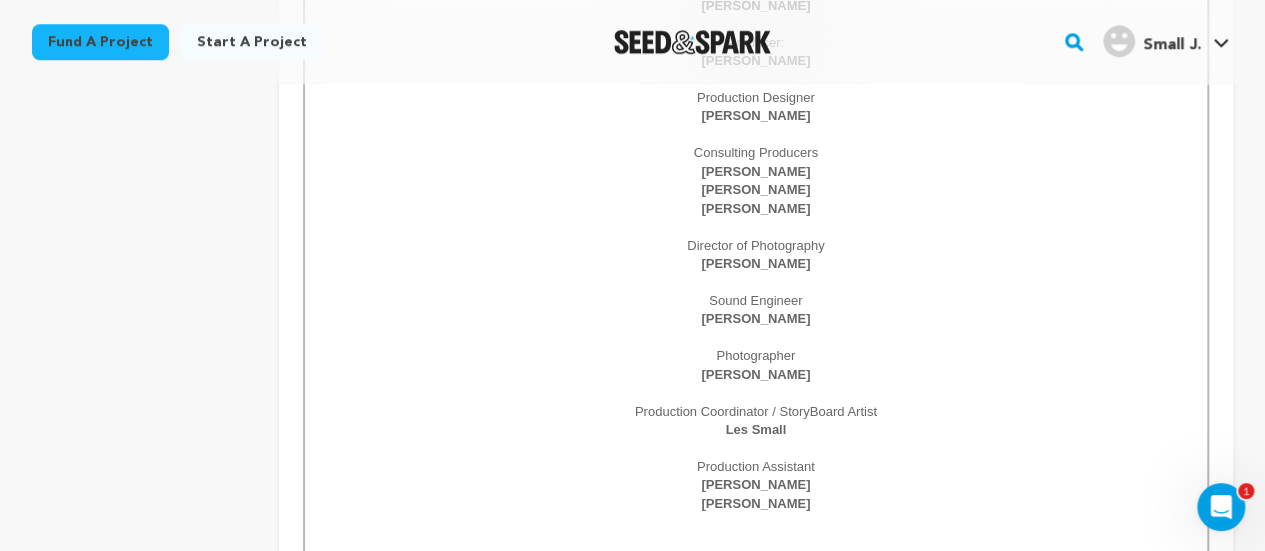 click on "Keita Don Azu" at bounding box center (755, 263) 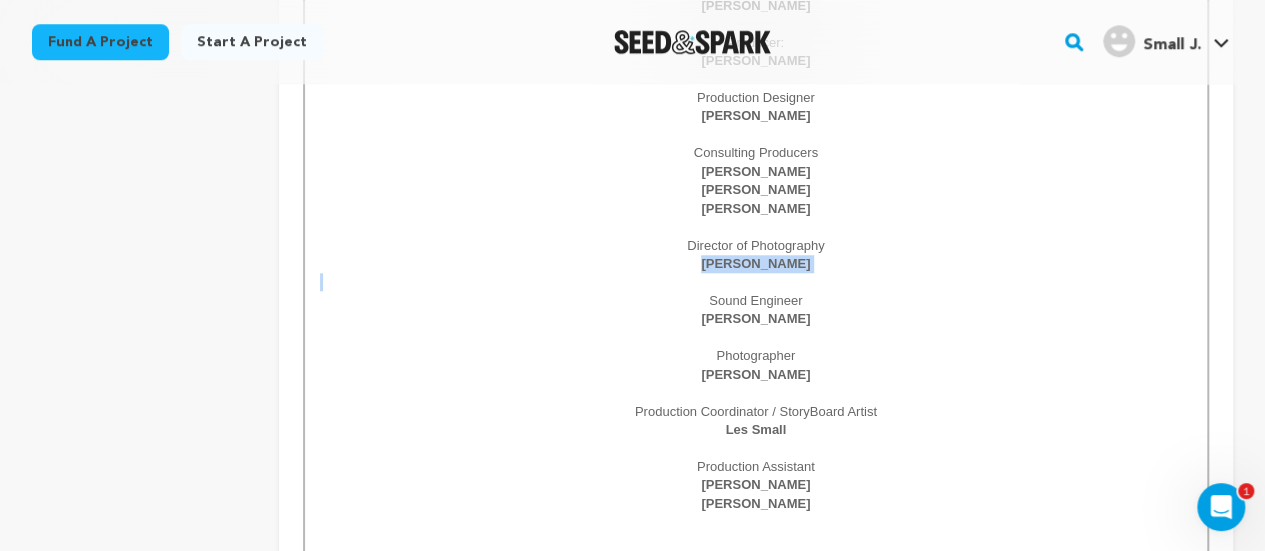 click on "Keita Don Azu" at bounding box center (755, 263) 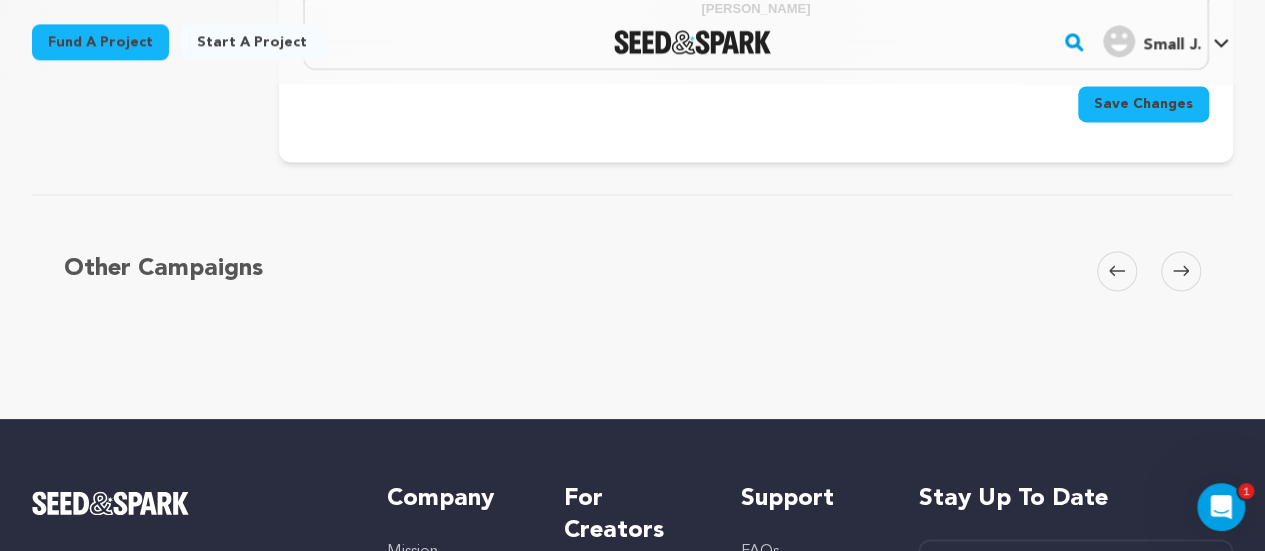 scroll, scrollTop: 1358, scrollLeft: 0, axis: vertical 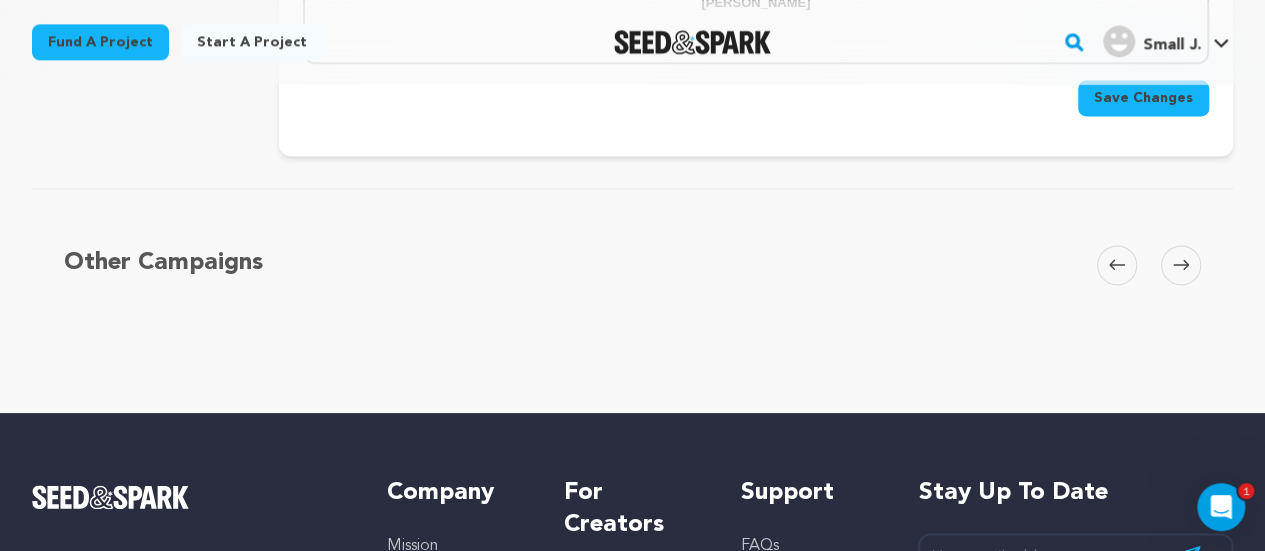 click on "Back to Project Dashboard
Edit Project
Submit For feedback
Submit For feedback
project
story" at bounding box center [632, -431] 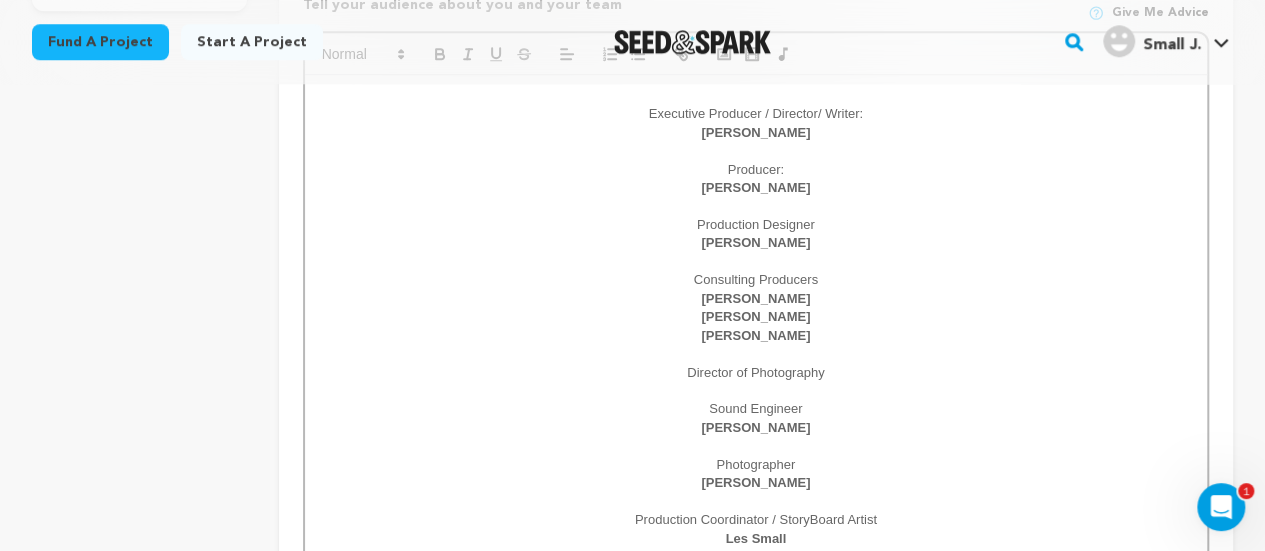 scroll, scrollTop: 740, scrollLeft: 0, axis: vertical 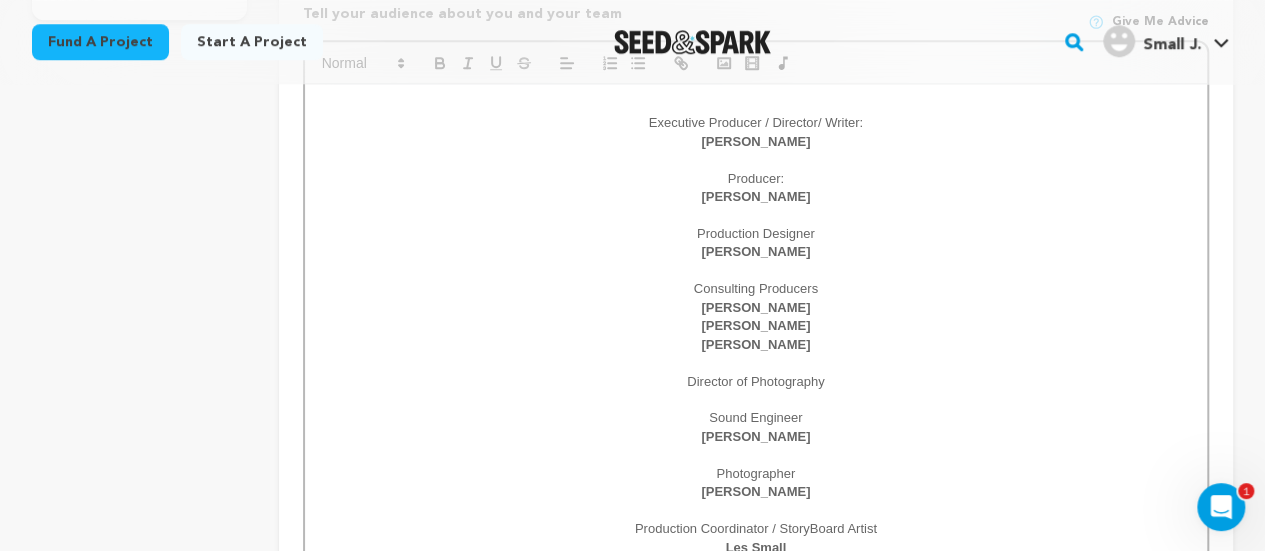 click at bounding box center [756, 400] 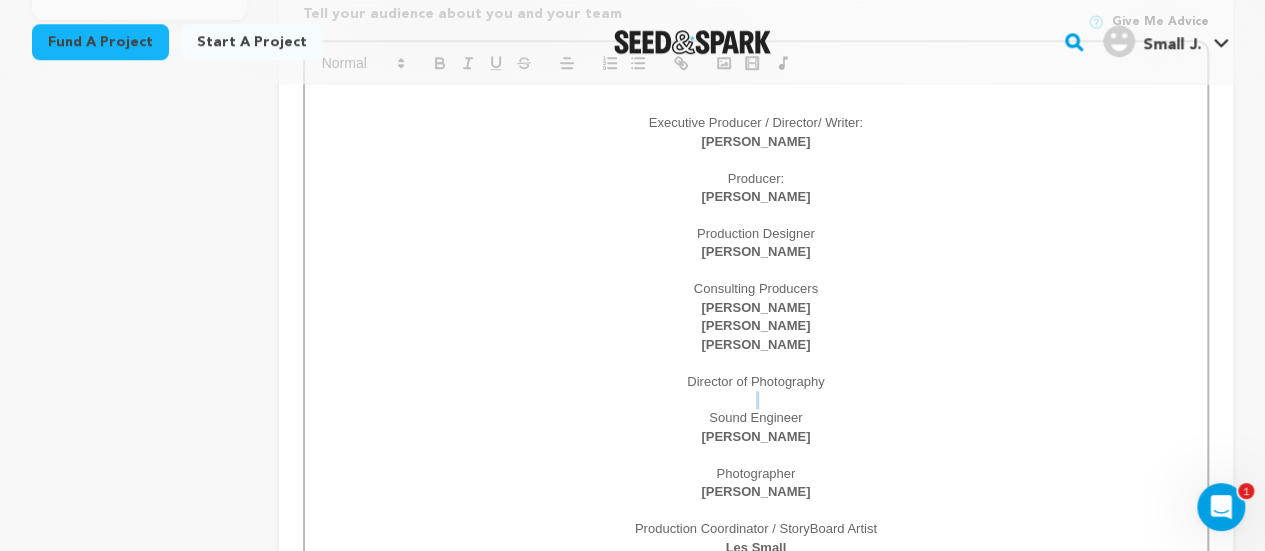 click at bounding box center (756, 400) 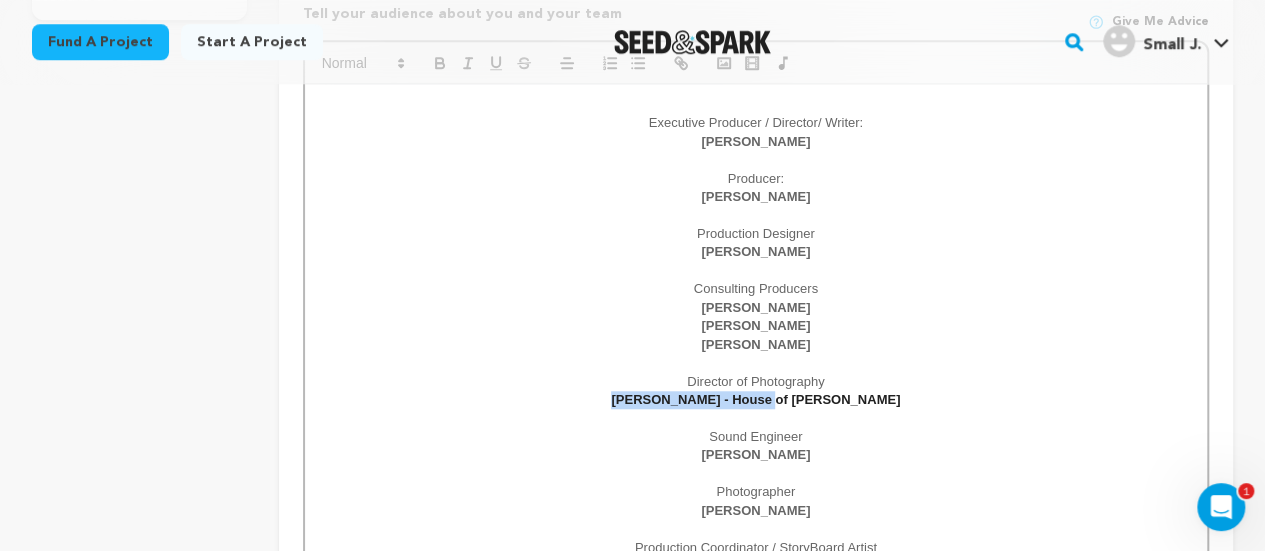 drag, startPoint x: 626, startPoint y: 399, endPoint x: 784, endPoint y: 406, distance: 158.15498 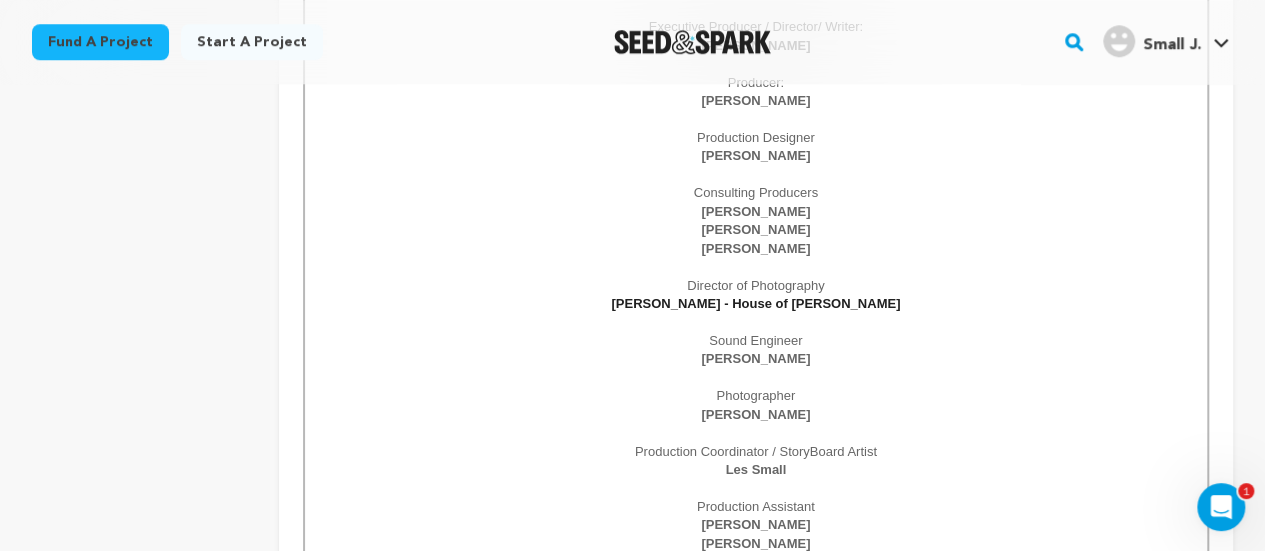 scroll, scrollTop: 873, scrollLeft: 0, axis: vertical 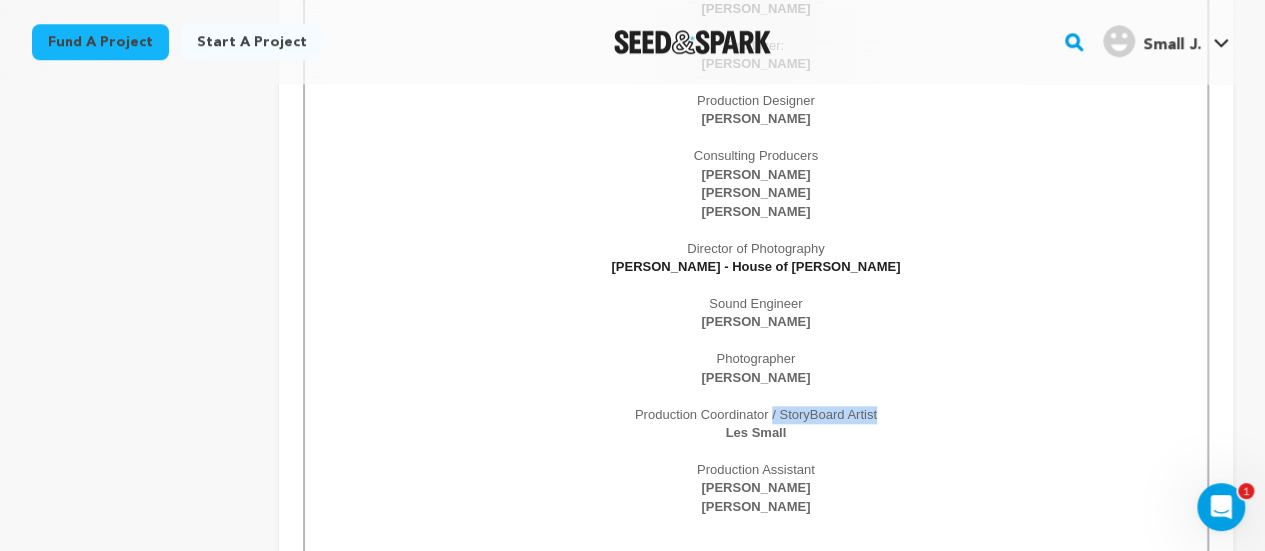 drag, startPoint x: 773, startPoint y: 413, endPoint x: 916, endPoint y: 411, distance: 143.01399 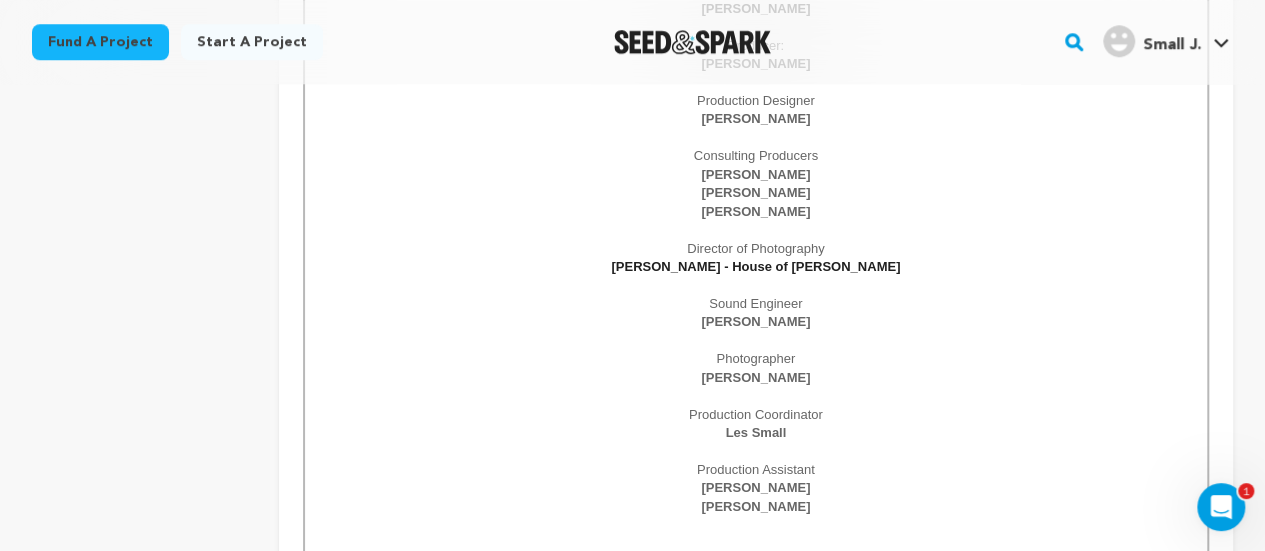 click on "Jason Lumpkin" at bounding box center (756, 507) 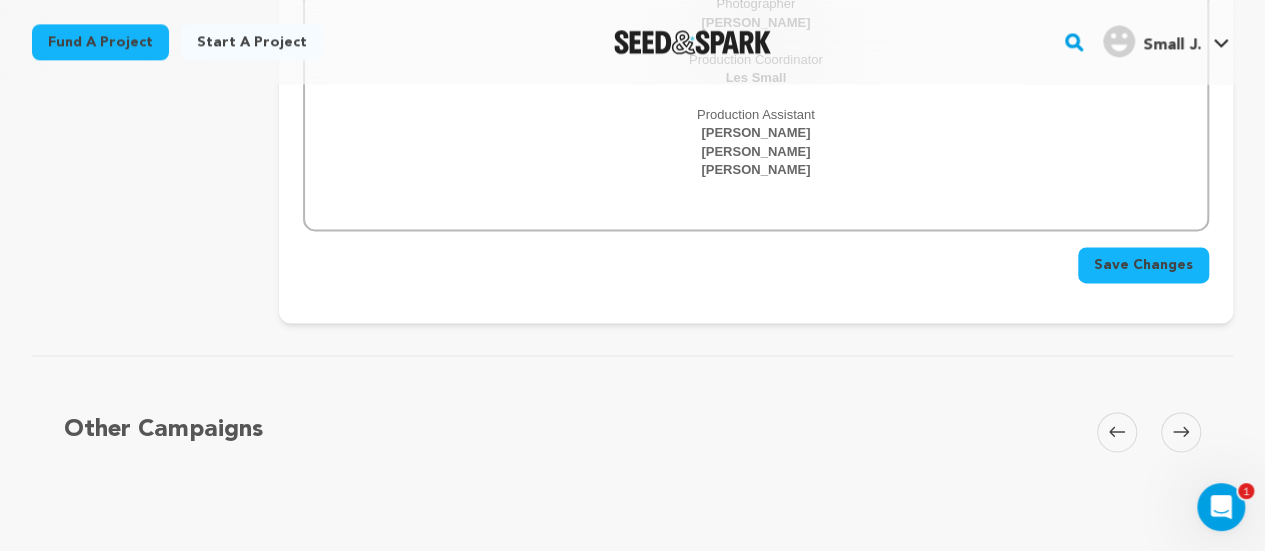 scroll, scrollTop: 1237, scrollLeft: 0, axis: vertical 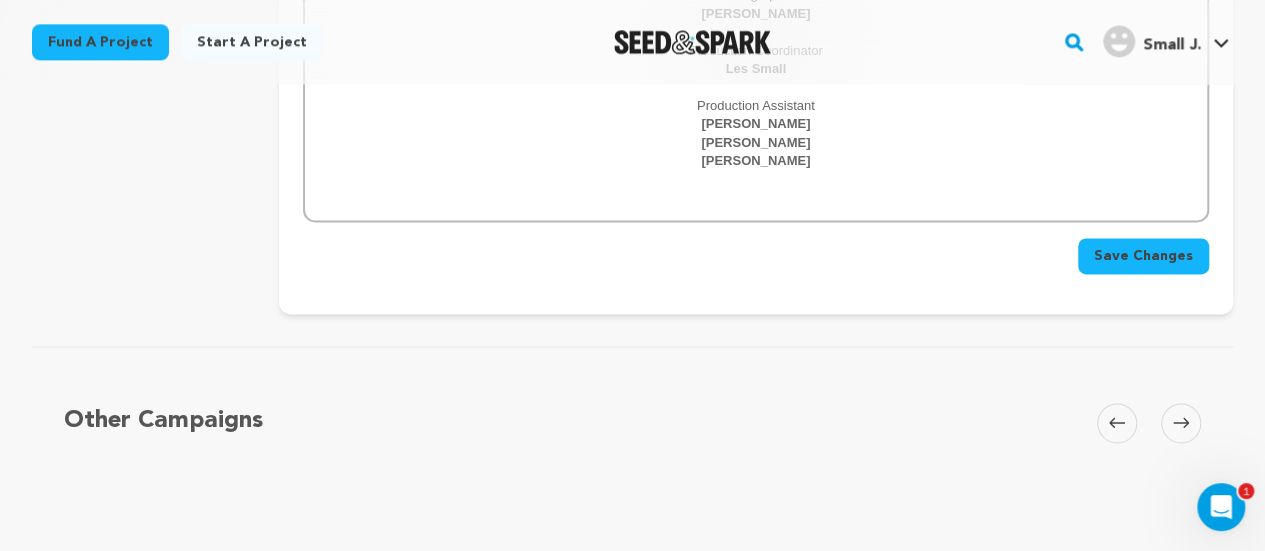 click on "Save Changes" at bounding box center [1143, 256] 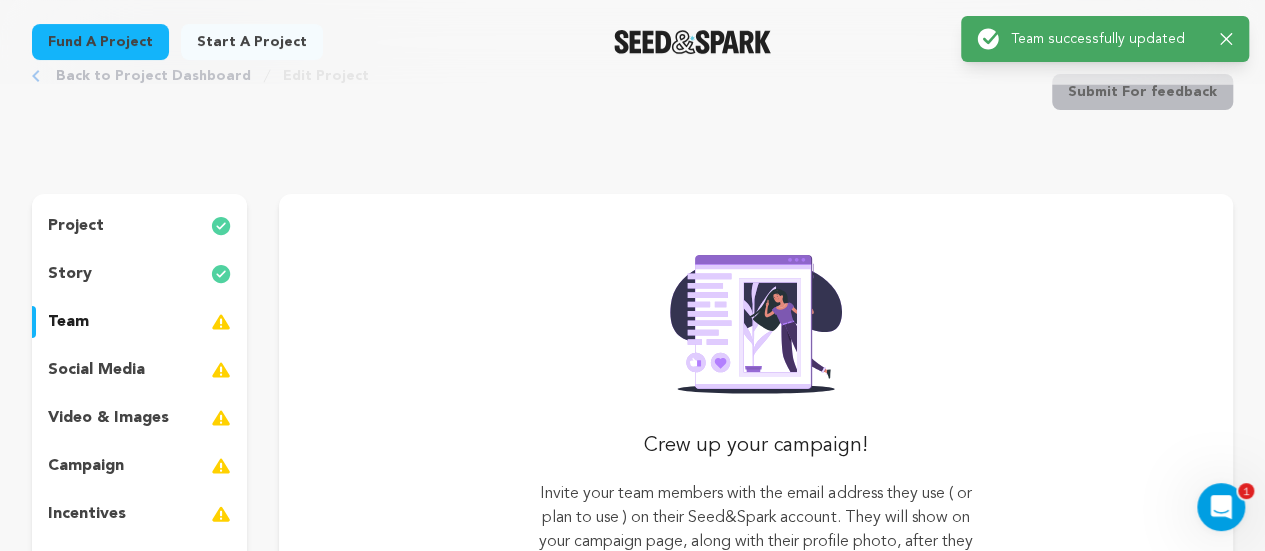 scroll, scrollTop: 0, scrollLeft: 0, axis: both 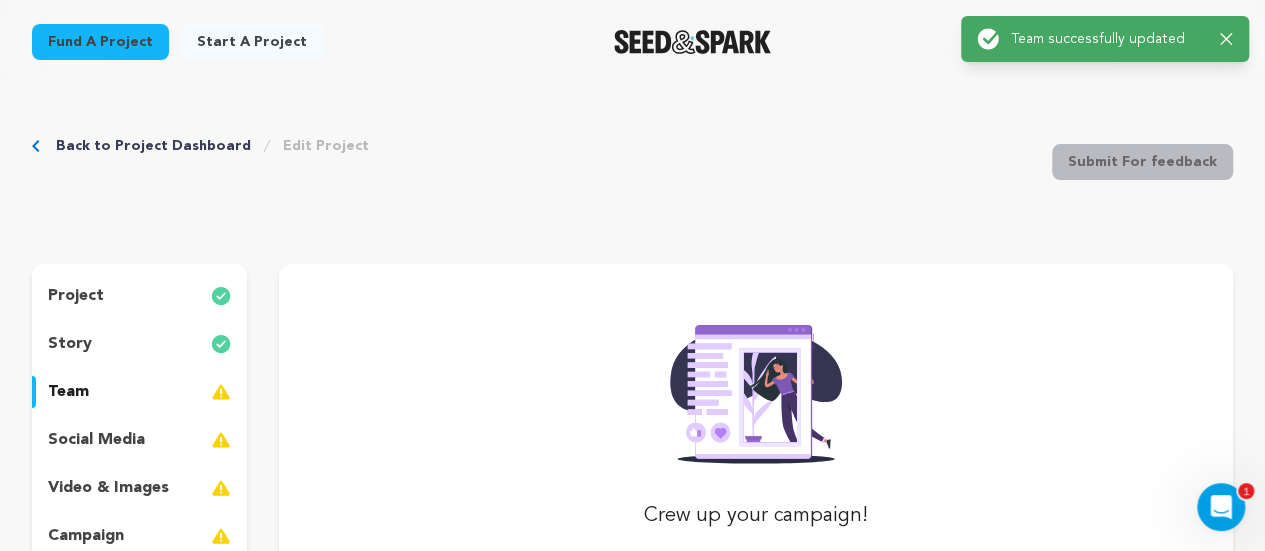 click on "team" at bounding box center (68, 392) 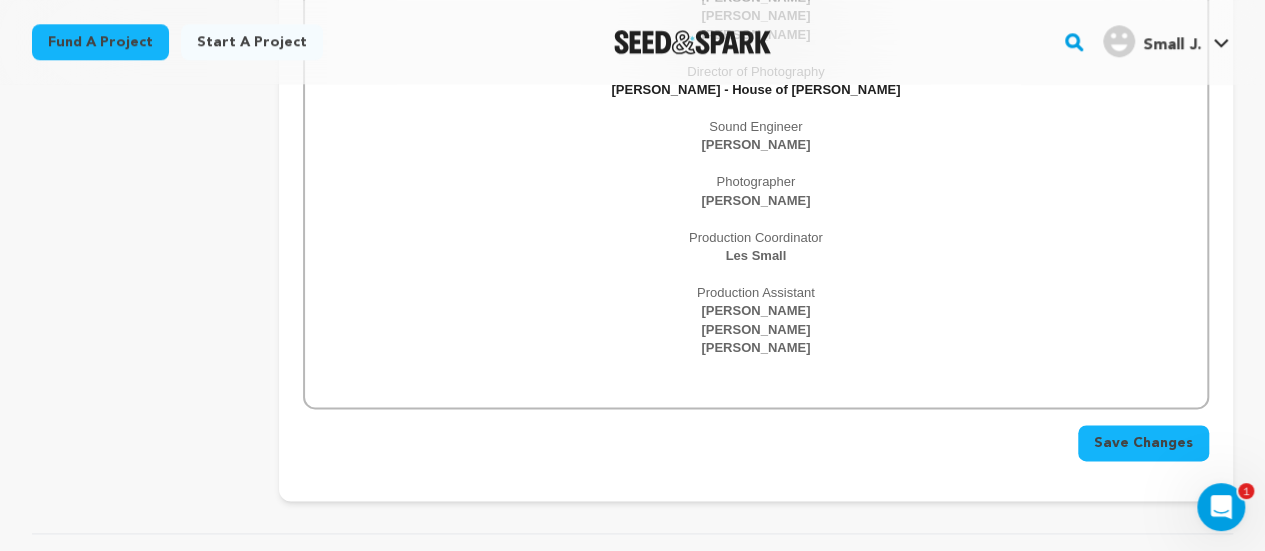 scroll, scrollTop: 1142, scrollLeft: 0, axis: vertical 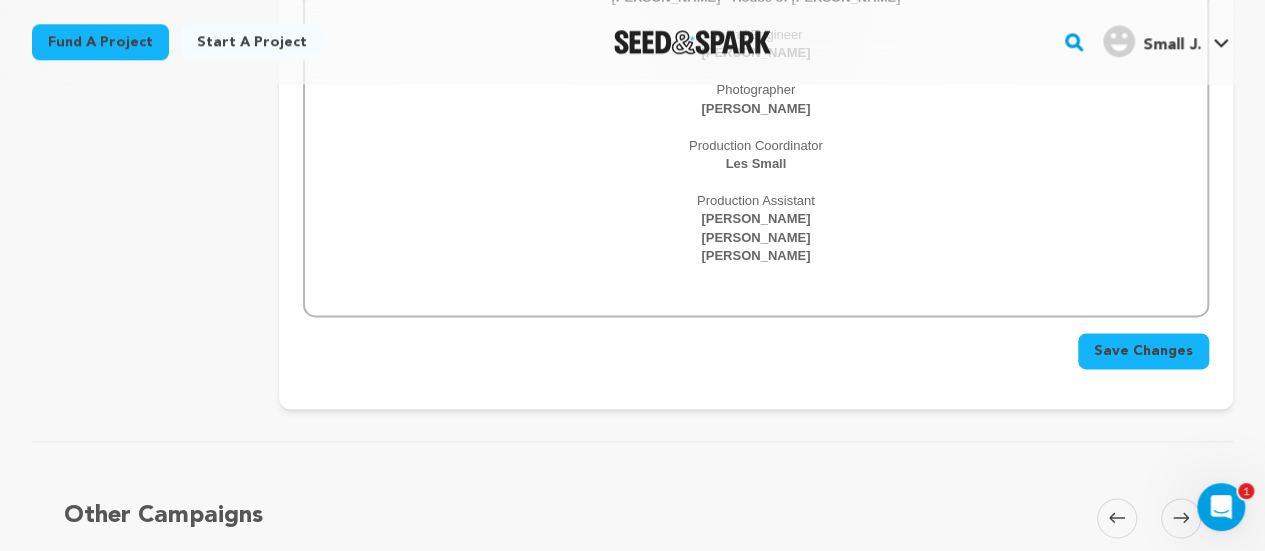 click on "Save Changes" at bounding box center (1143, 351) 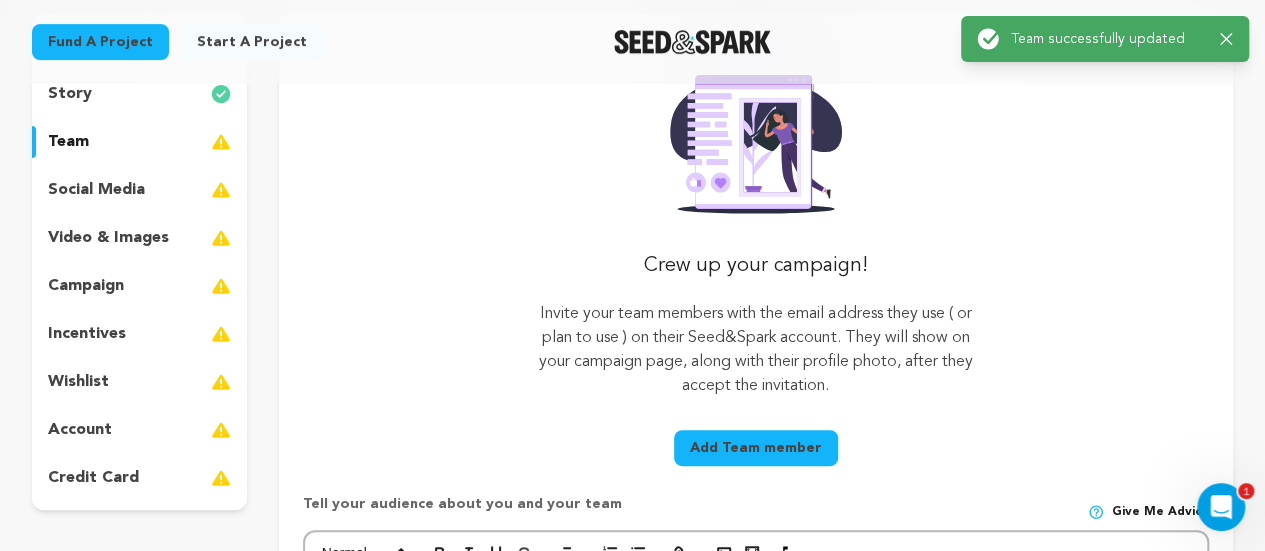 scroll, scrollTop: 0, scrollLeft: 0, axis: both 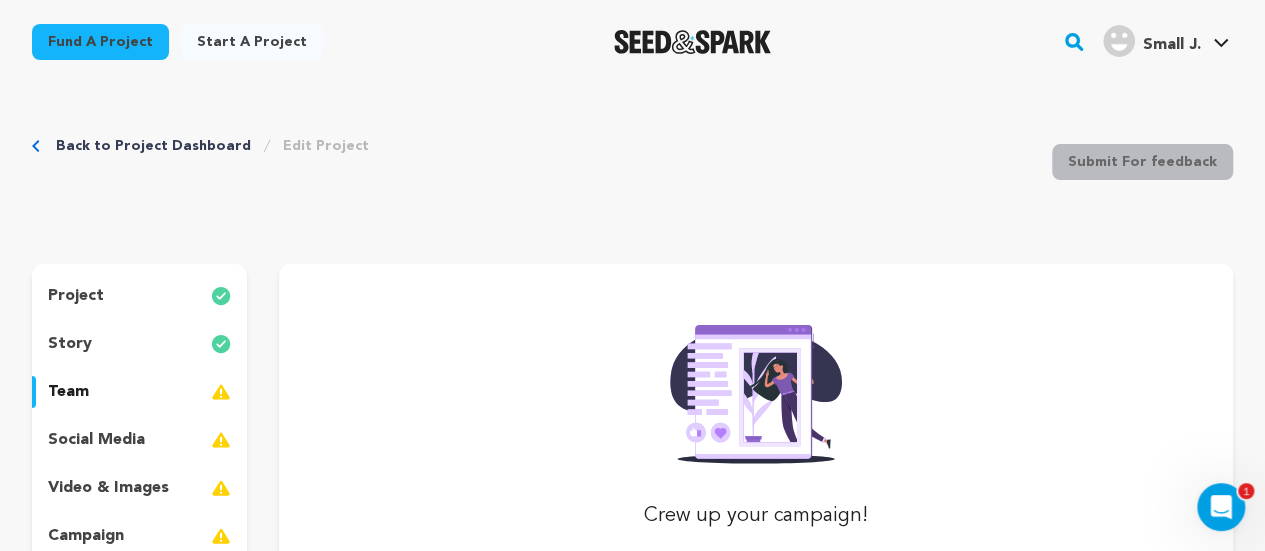 click on "social media" at bounding box center [96, 440] 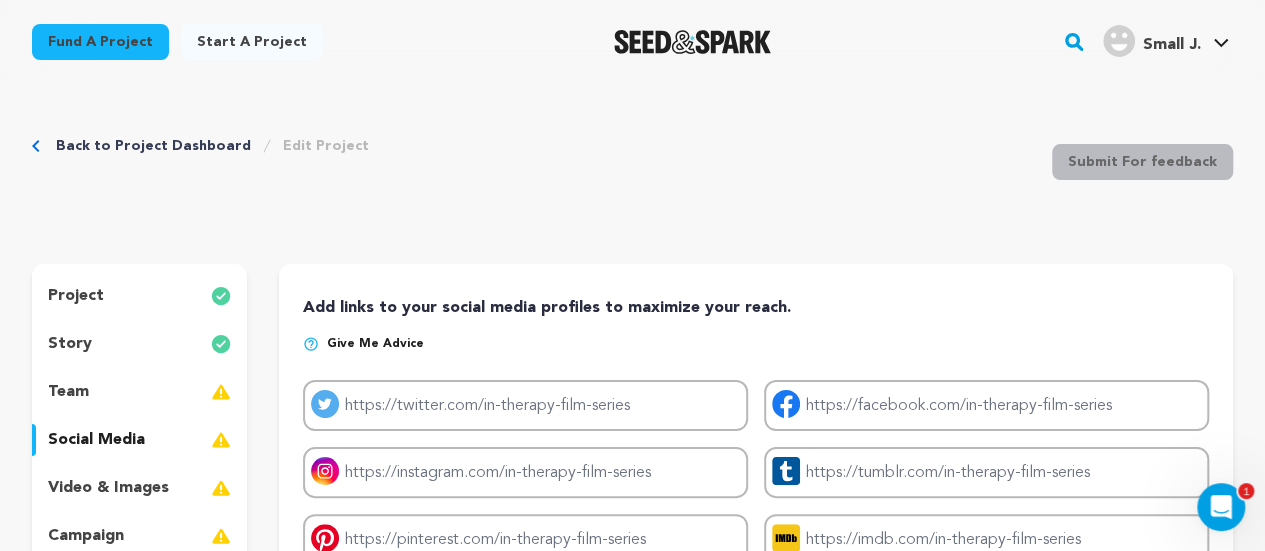 click on "project
story
team
social media
video & images
campaign
incentives
wishlist account" at bounding box center (139, 512) 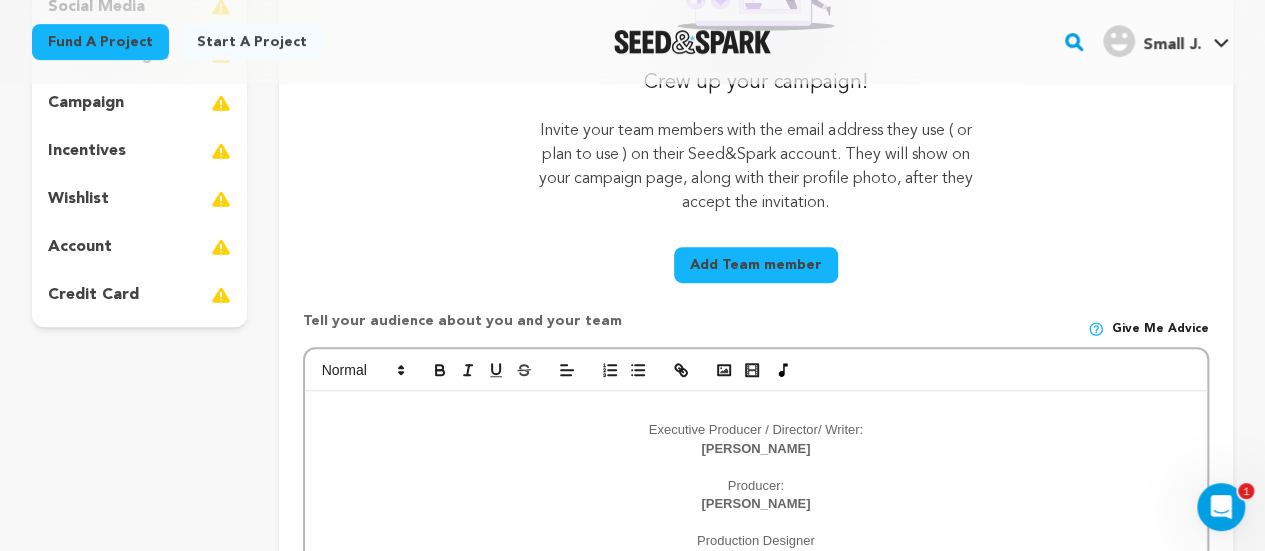 scroll, scrollTop: 479, scrollLeft: 0, axis: vertical 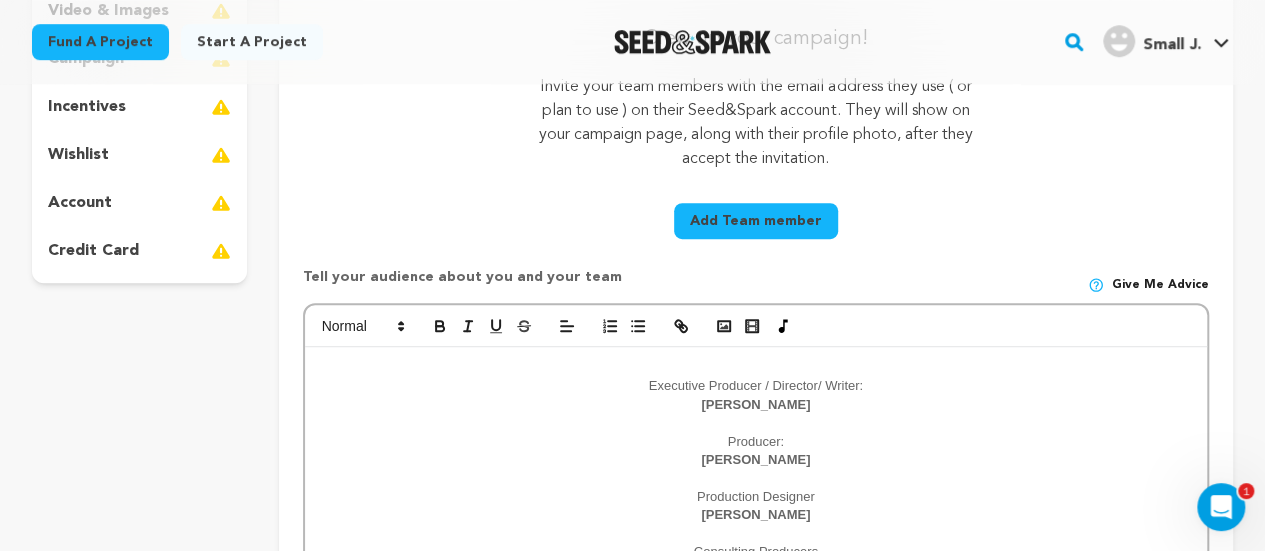 click on "Add Team member" at bounding box center (756, 221) 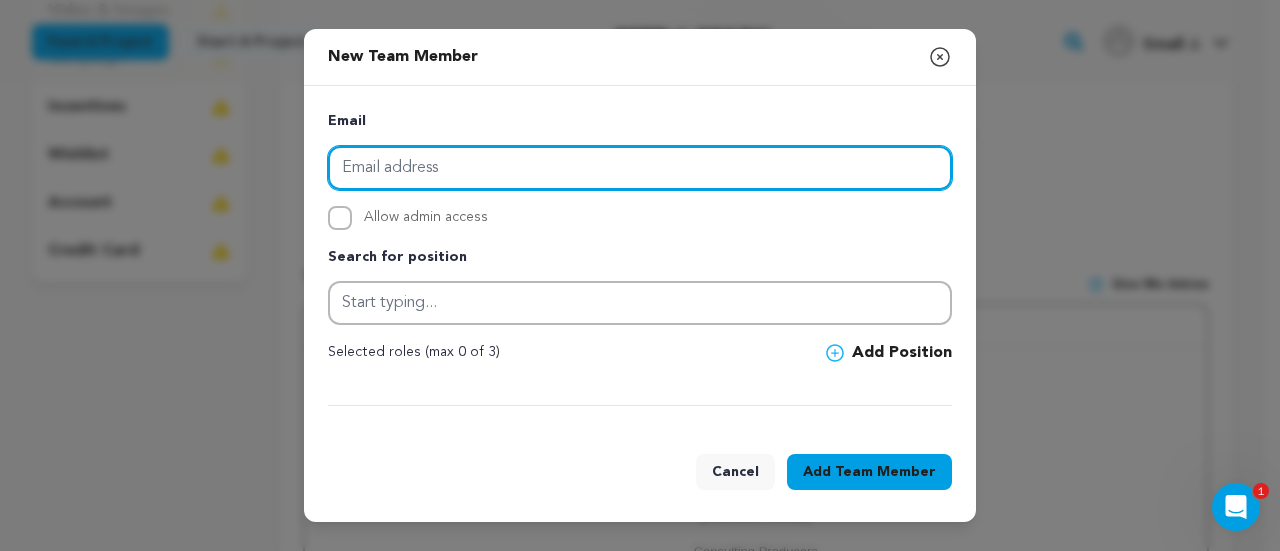 click at bounding box center (640, 168) 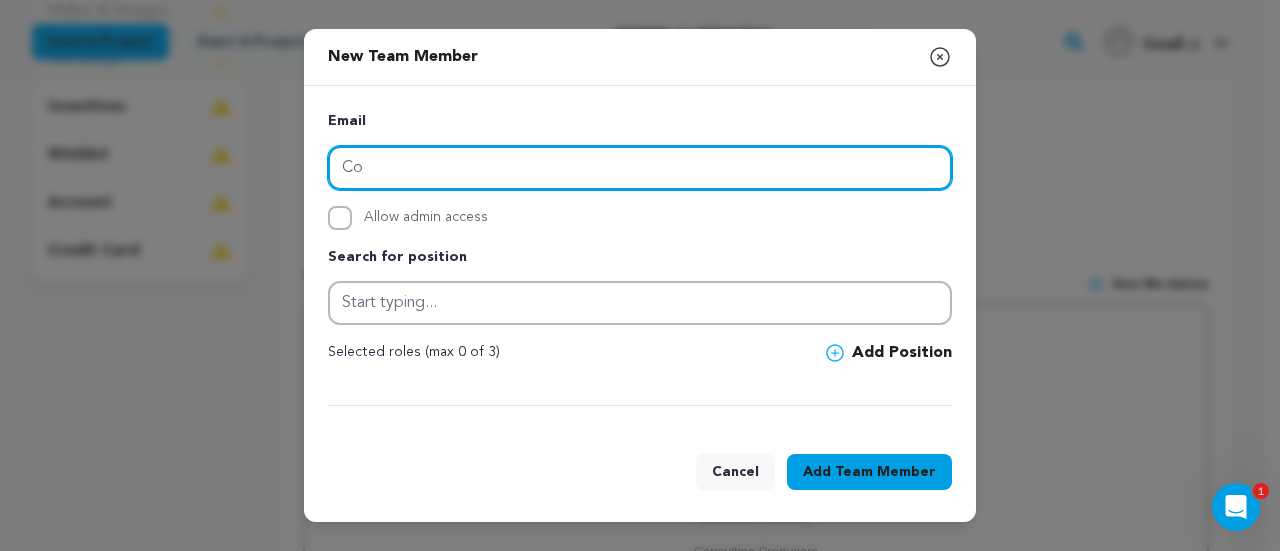 type on "C" 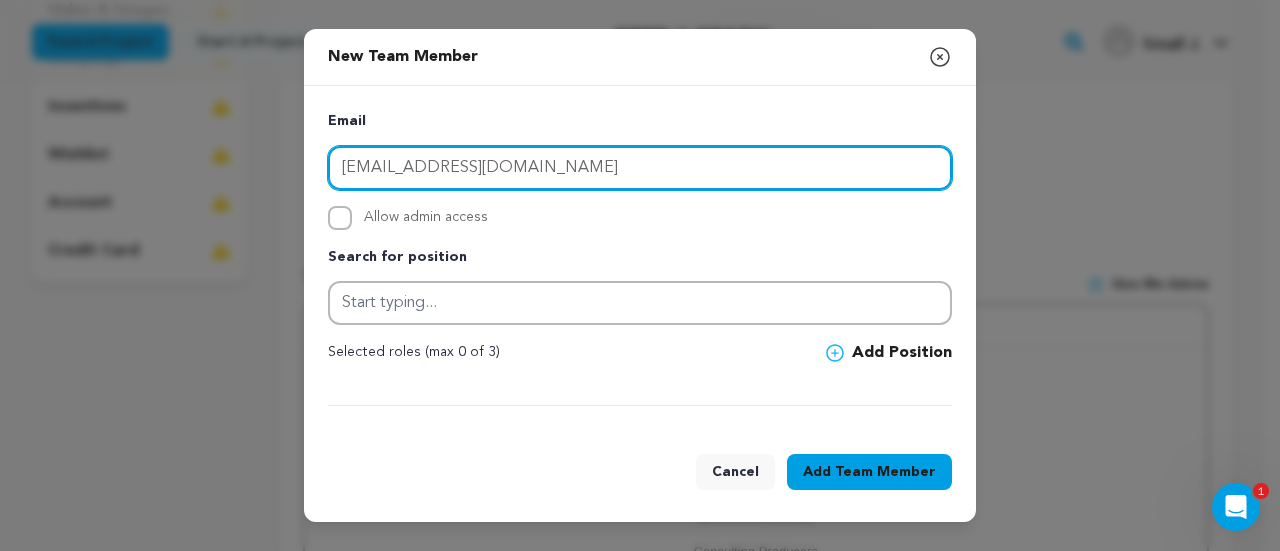type on "coryndavis@gmail.com" 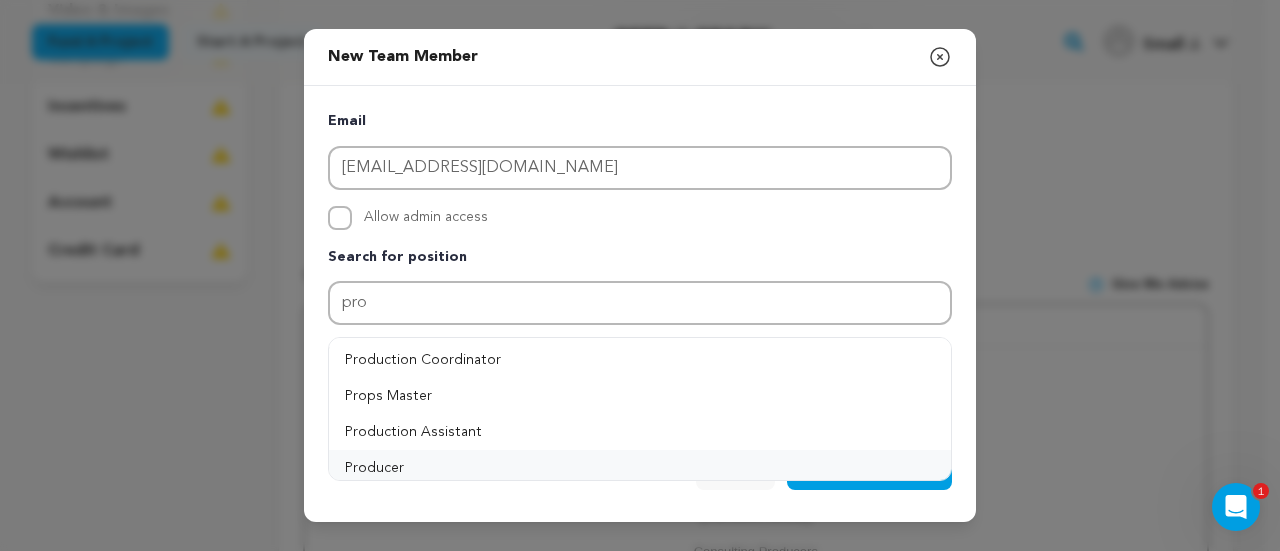 click on "Producer" at bounding box center [640, 468] 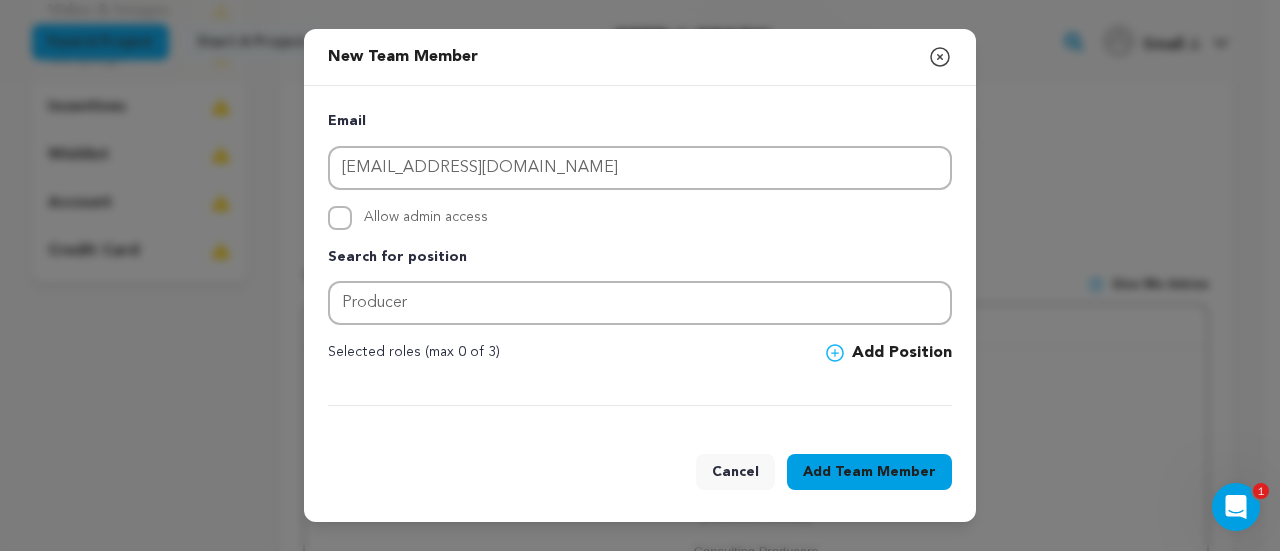 click on "Team Member" at bounding box center [885, 472] 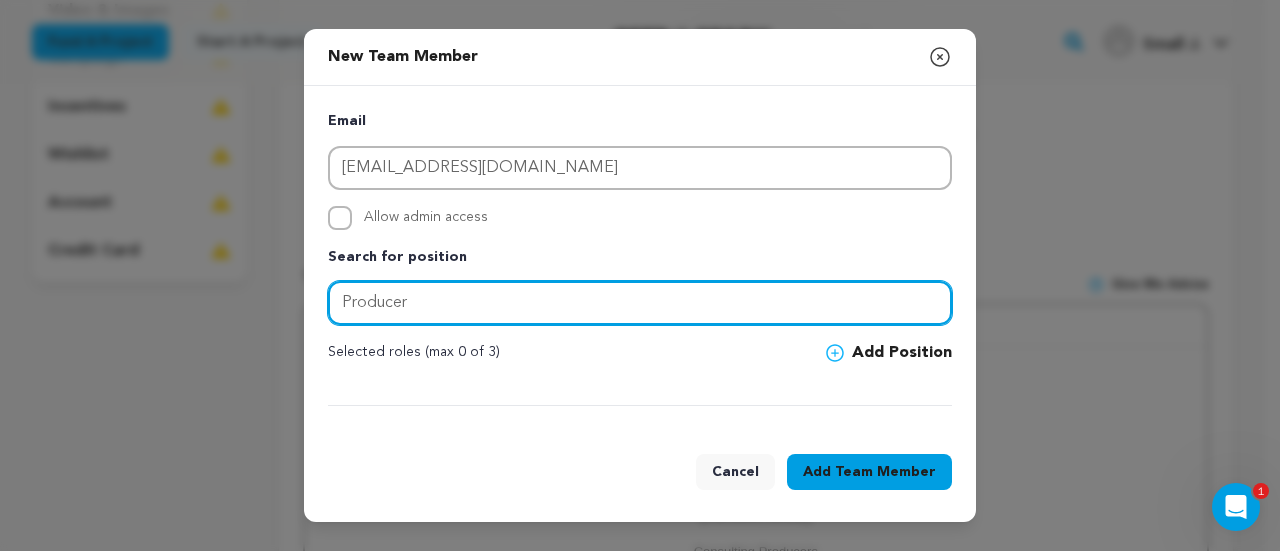 click on "Producer" at bounding box center [640, 303] 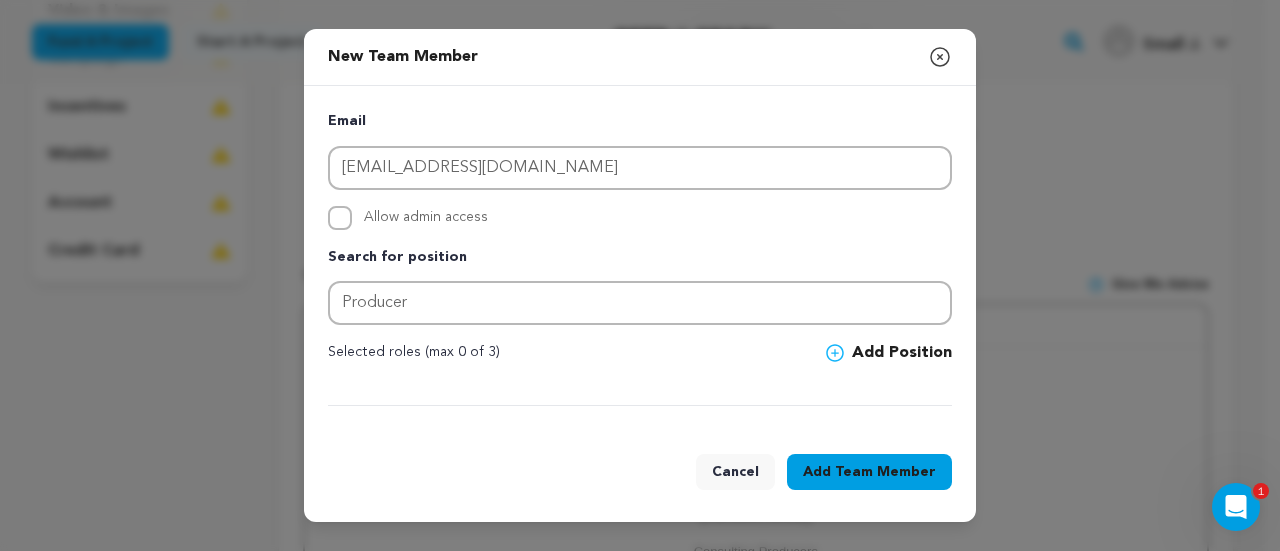click on "Add  Team Member" at bounding box center [869, 472] 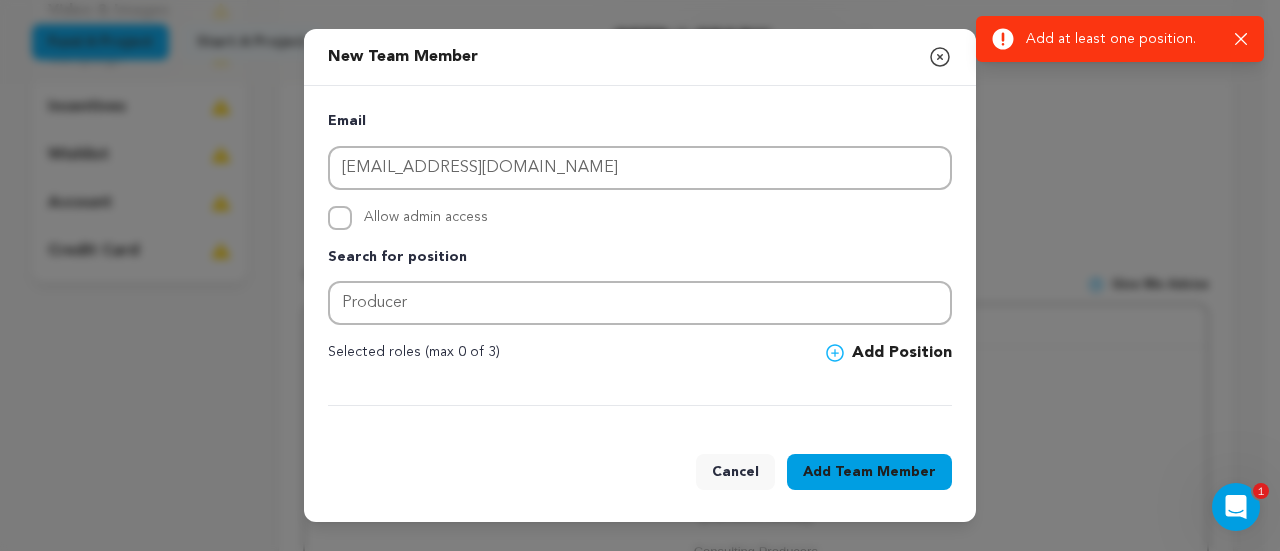 click on "Add Position" at bounding box center [889, 353] 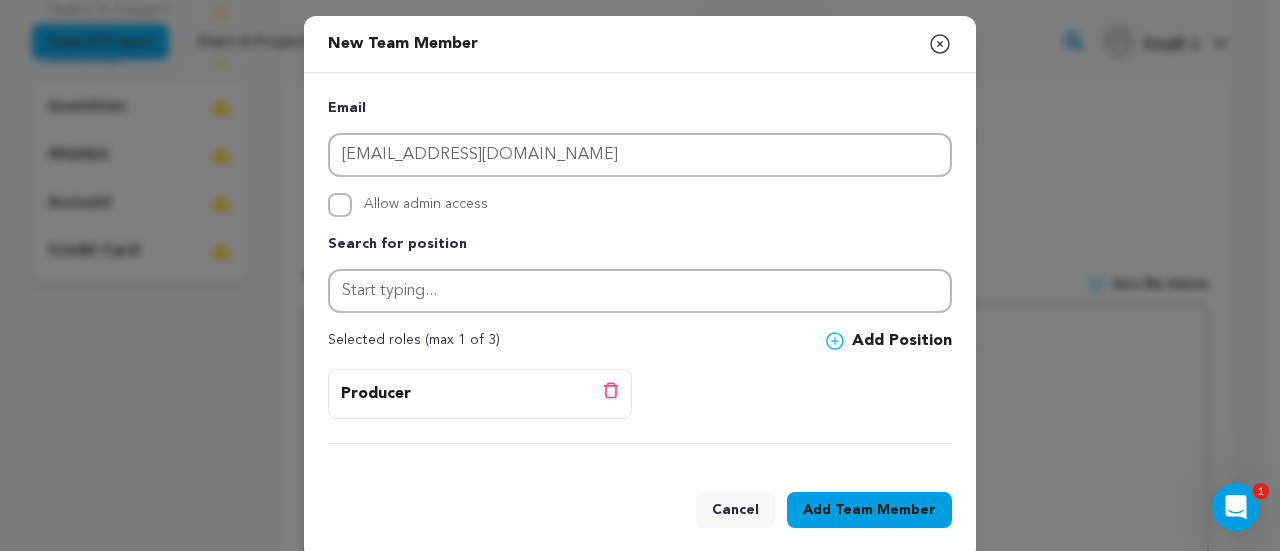 click on "Team Member" at bounding box center [885, 510] 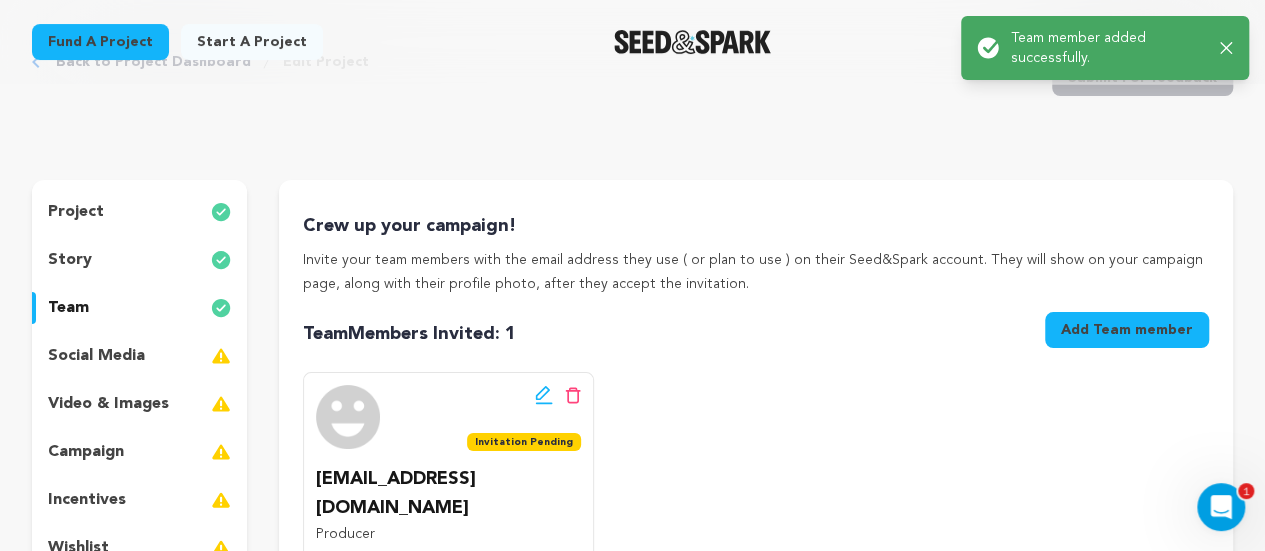 scroll, scrollTop: 0, scrollLeft: 0, axis: both 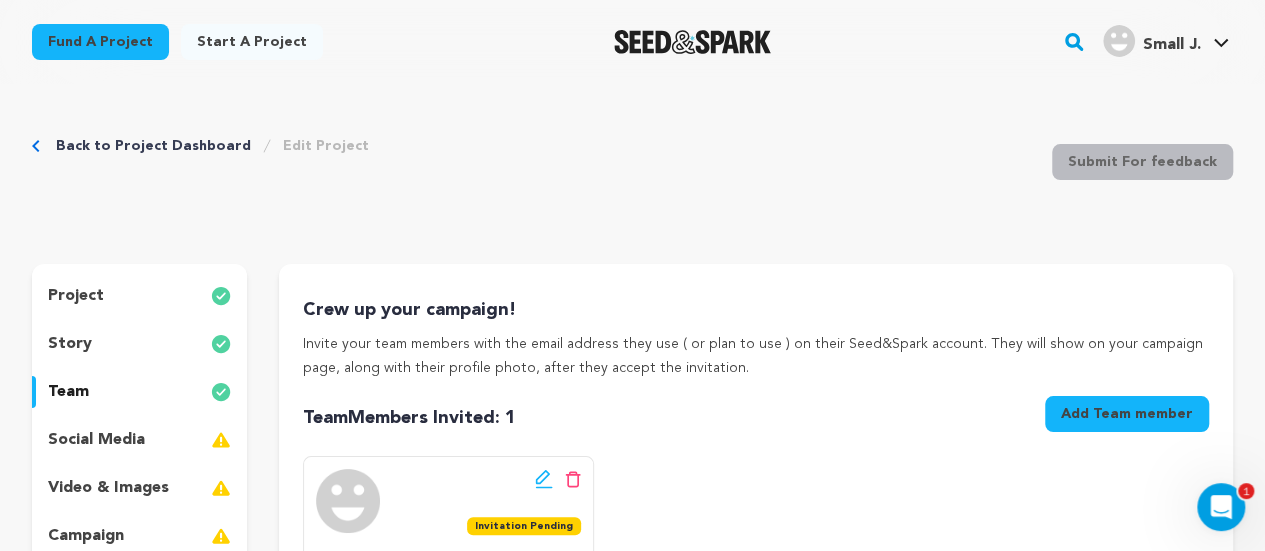 click on "social media" at bounding box center (96, 440) 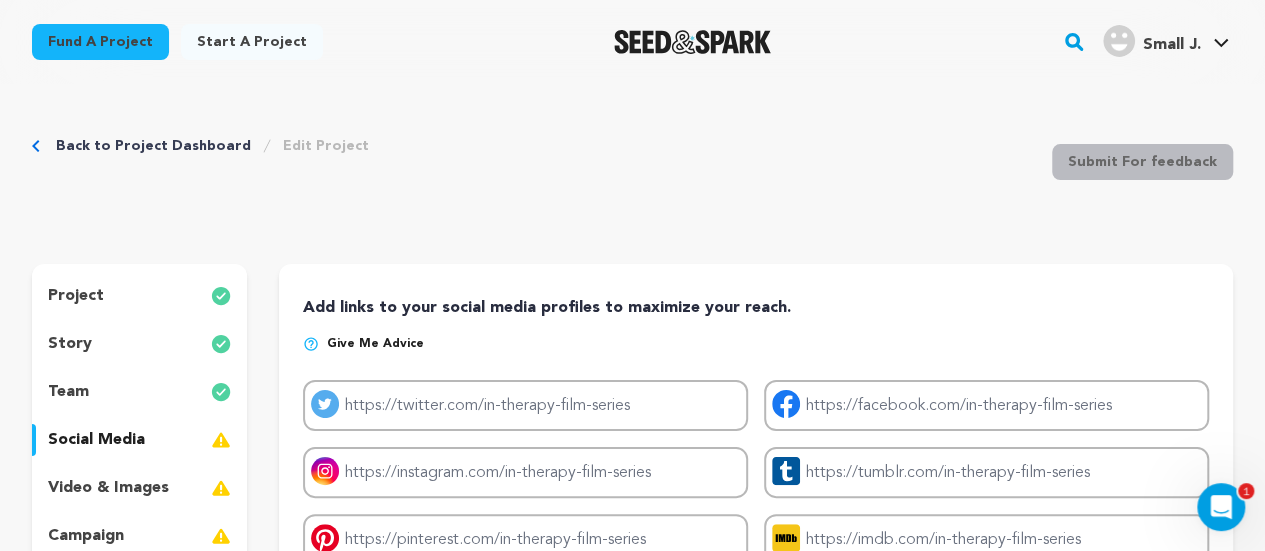 type 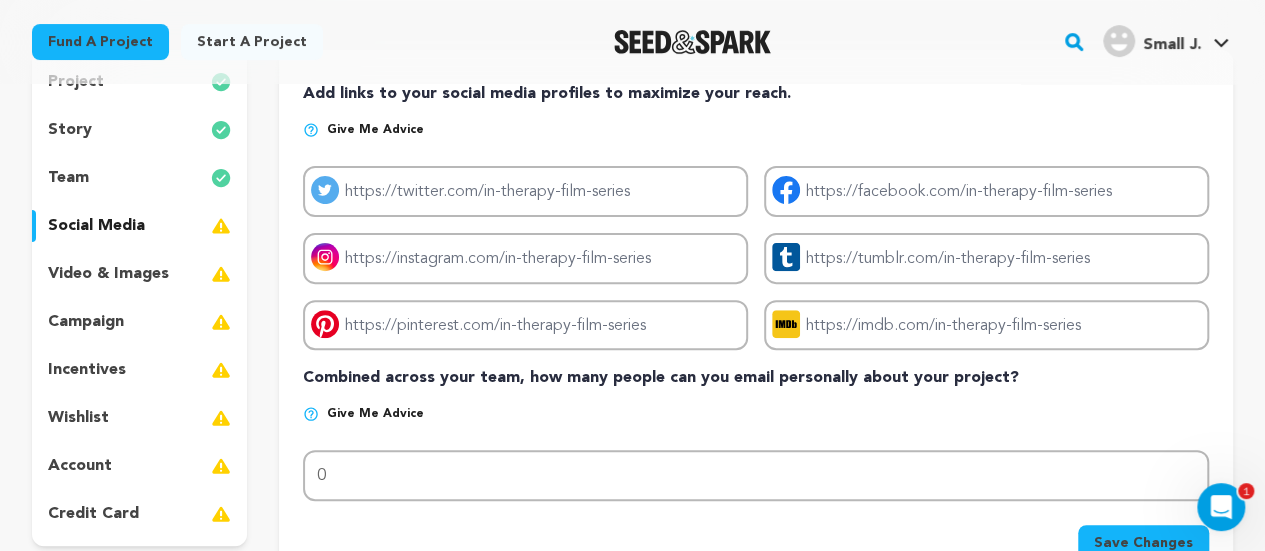 scroll, scrollTop: 280, scrollLeft: 0, axis: vertical 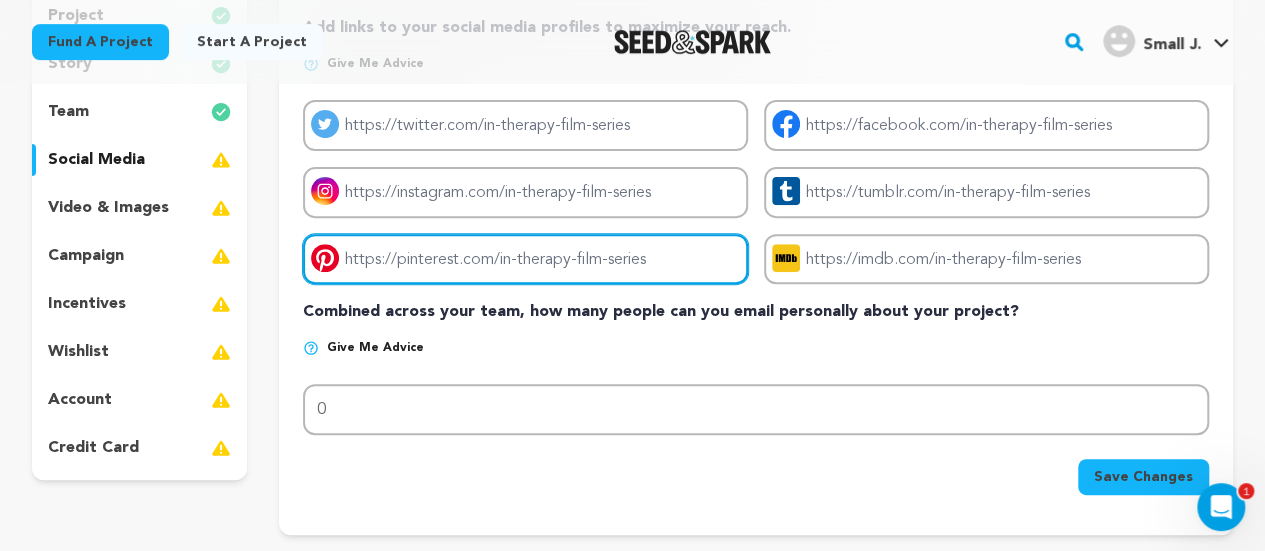 click on "Project pinterest link" at bounding box center (525, 259) 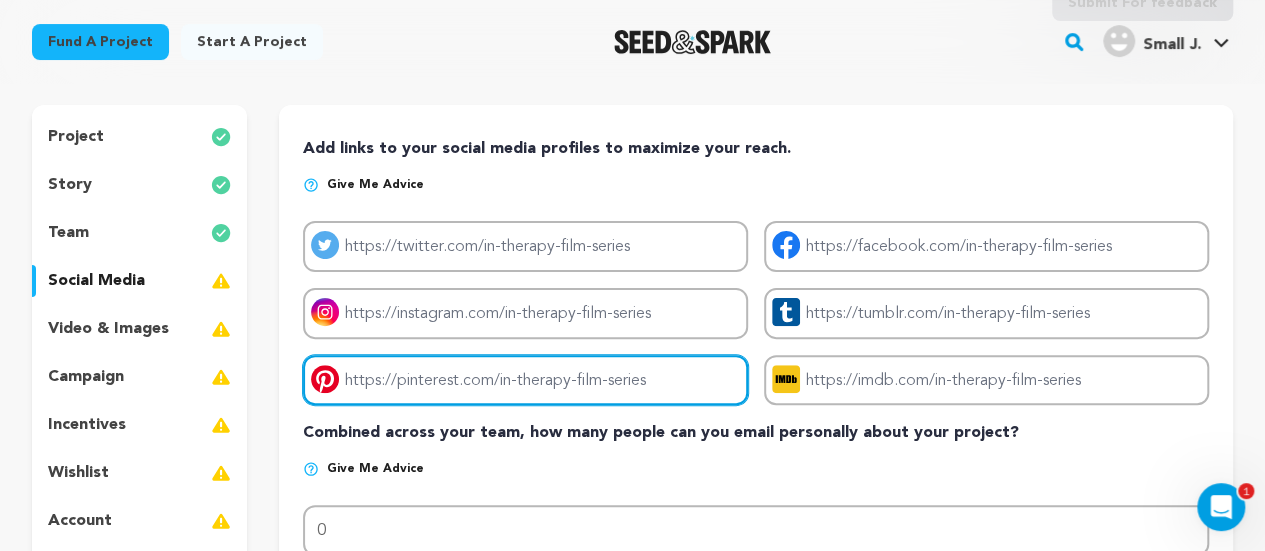 scroll, scrollTop: 262, scrollLeft: 0, axis: vertical 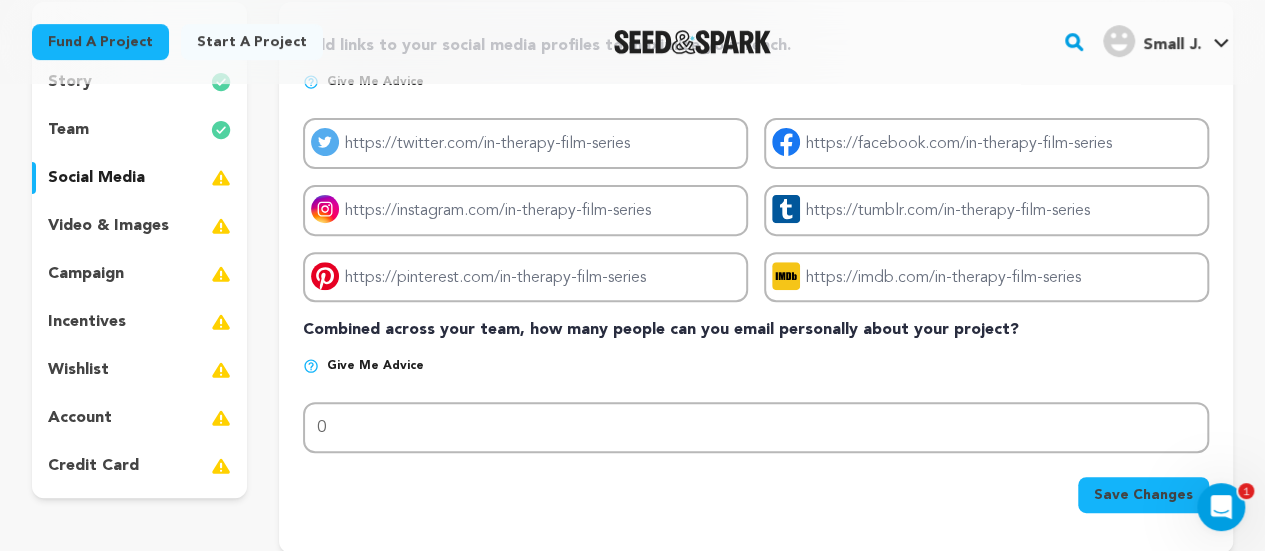 click on "Save Changes" at bounding box center [1143, 495] 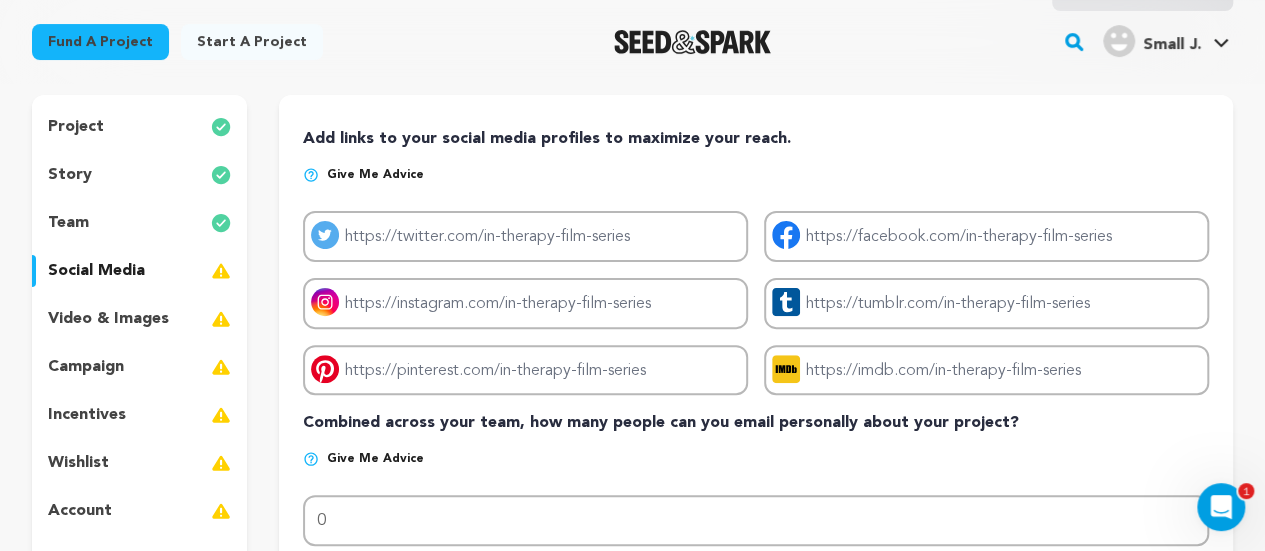 scroll, scrollTop: 166, scrollLeft: 0, axis: vertical 